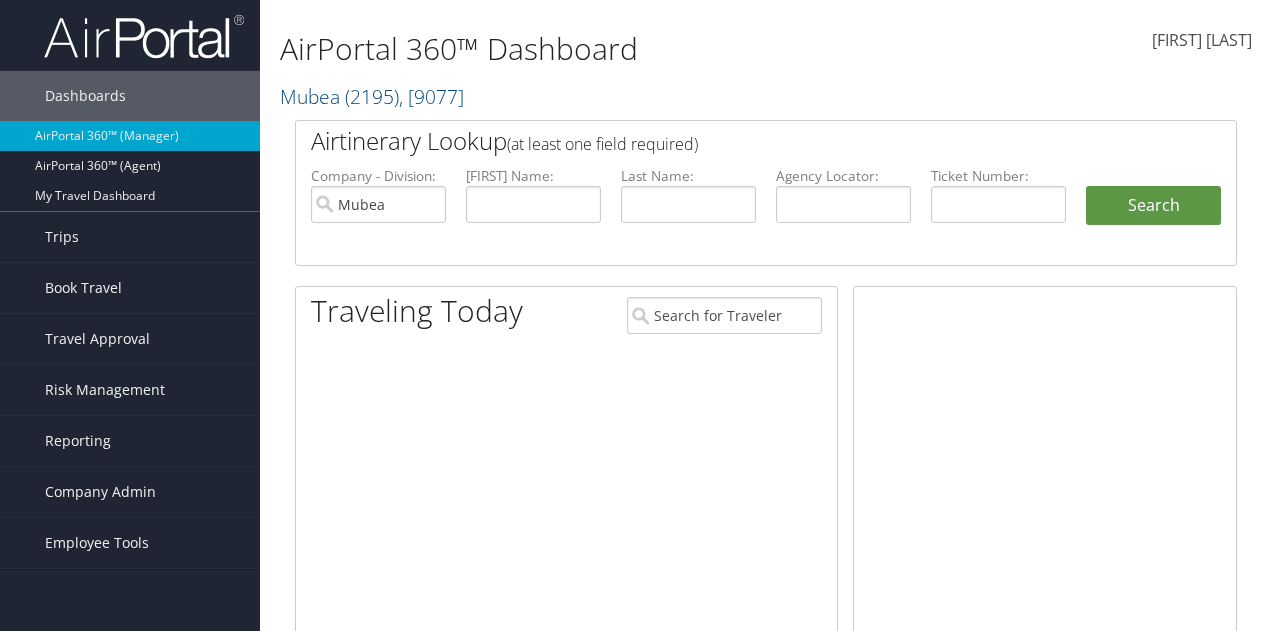 scroll, scrollTop: 0, scrollLeft: 0, axis: both 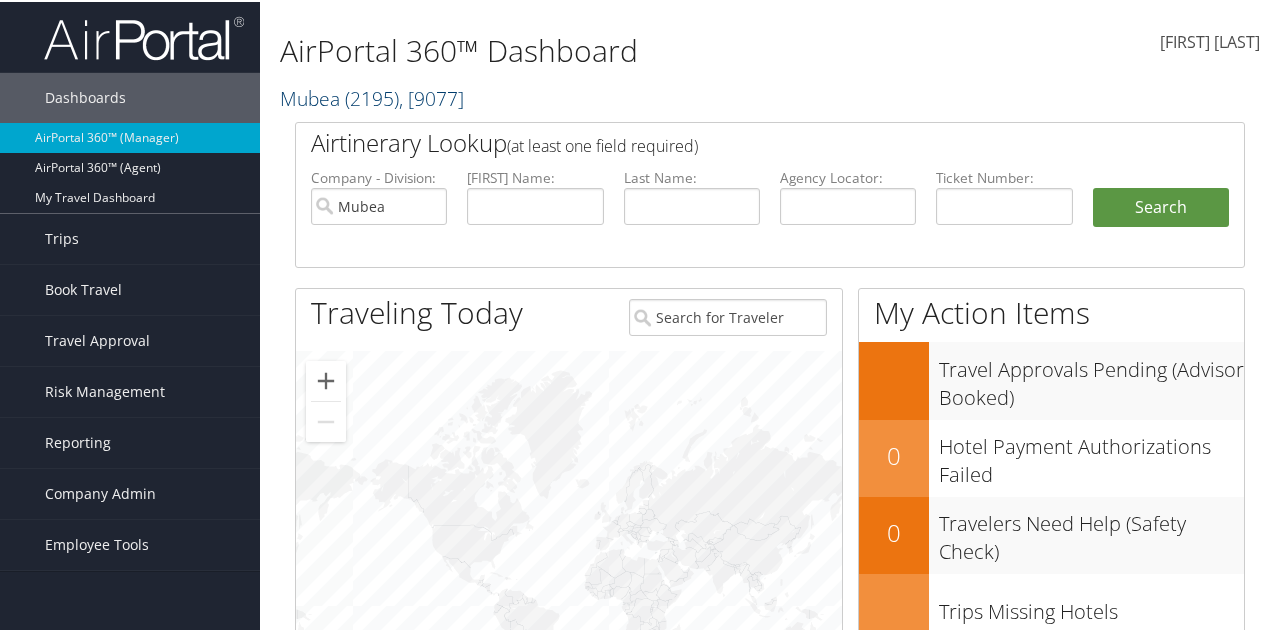 click on "( 2195 )" at bounding box center (372, 96) 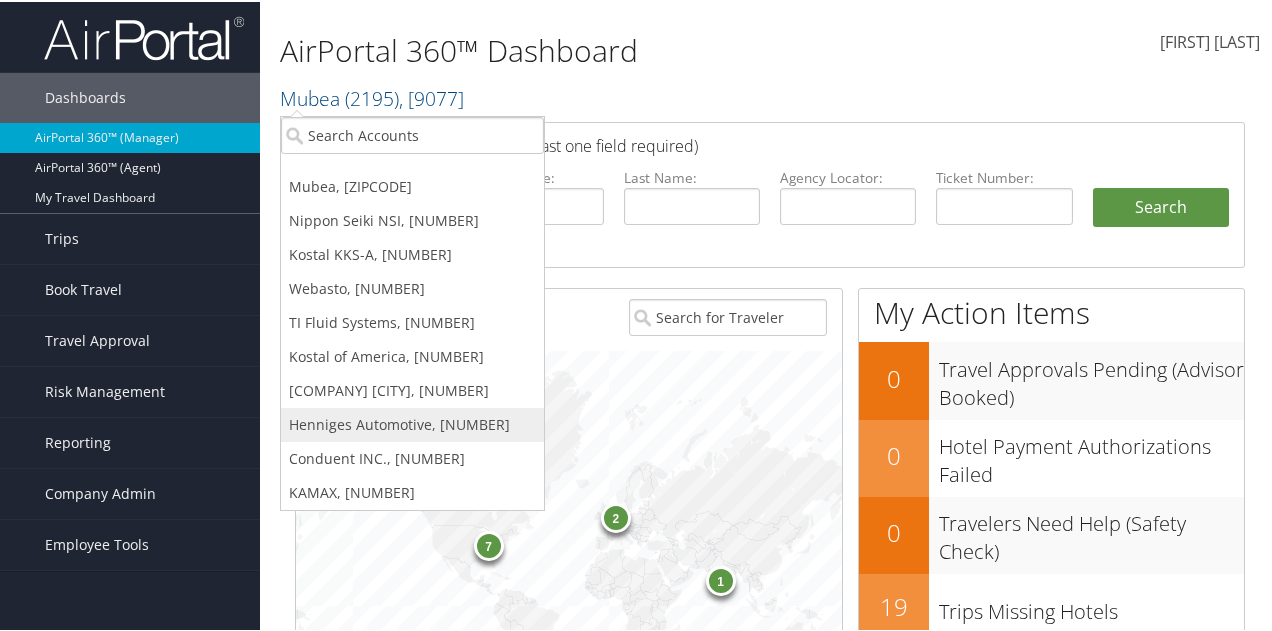 click on "Henniges Automotive, [NUMBER]" at bounding box center (412, 185) 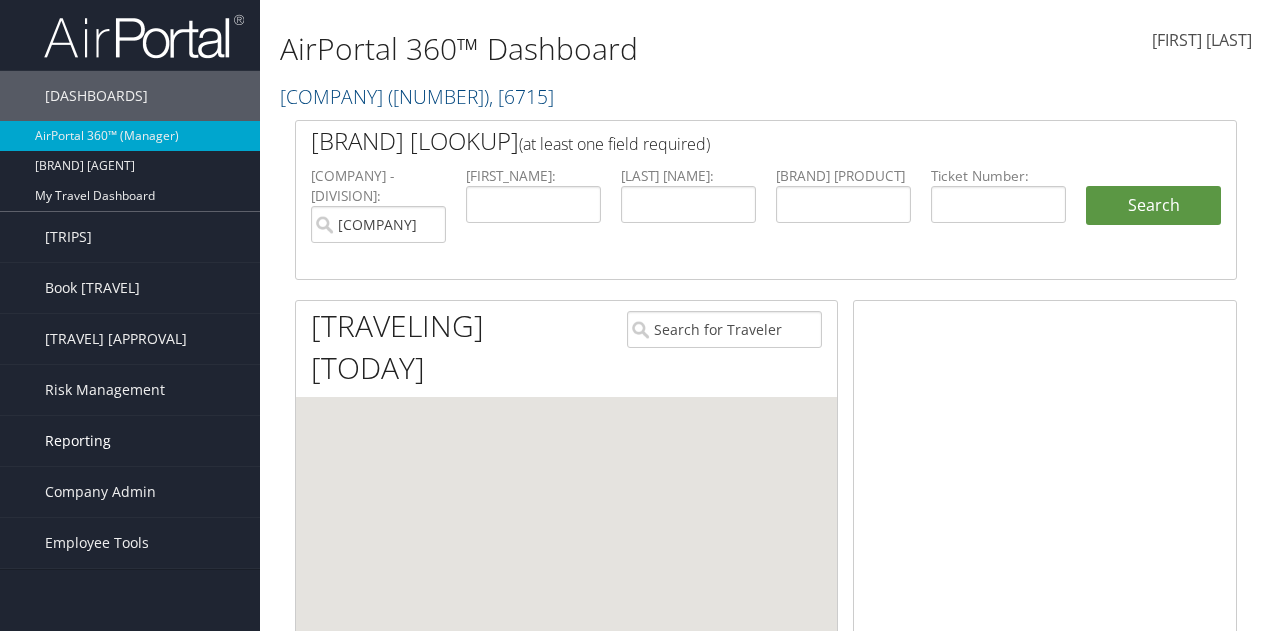 scroll, scrollTop: 0, scrollLeft: 0, axis: both 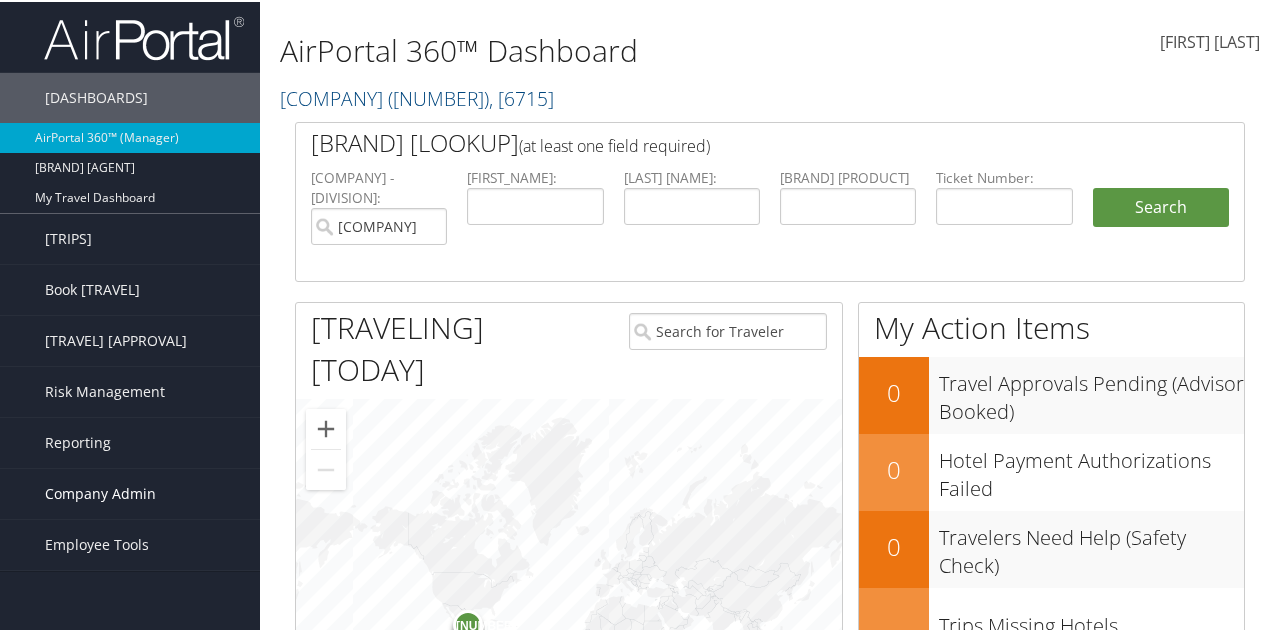 click on "Company Admin" at bounding box center [100, 492] 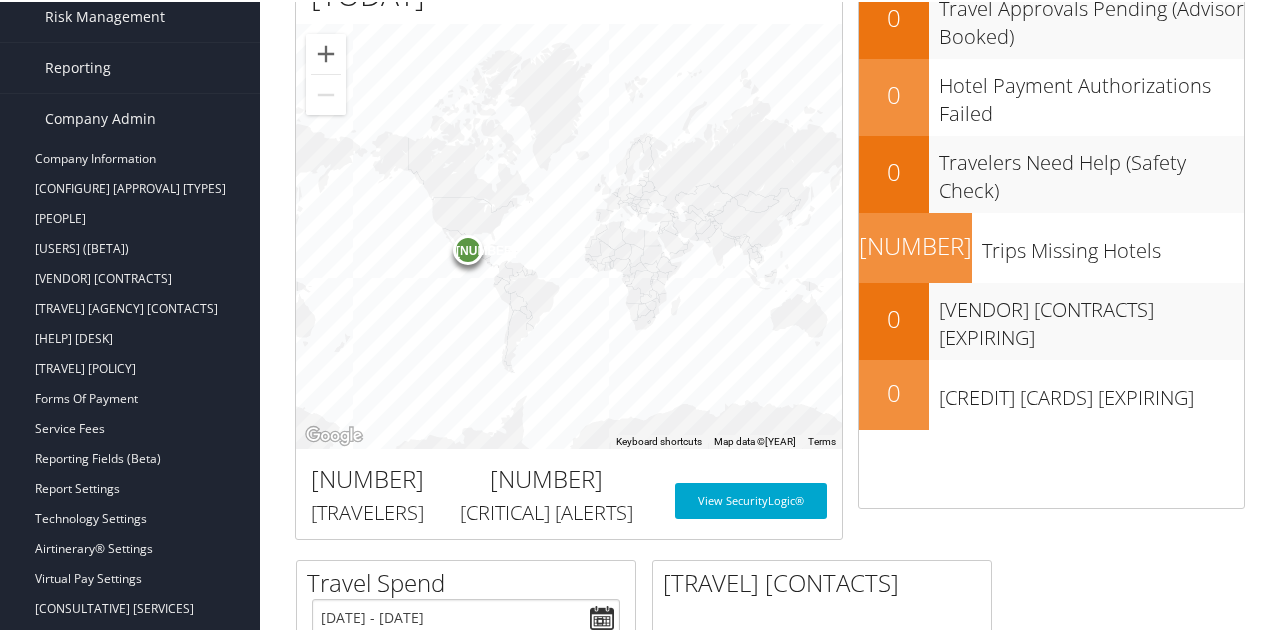 scroll, scrollTop: 458, scrollLeft: 0, axis: vertical 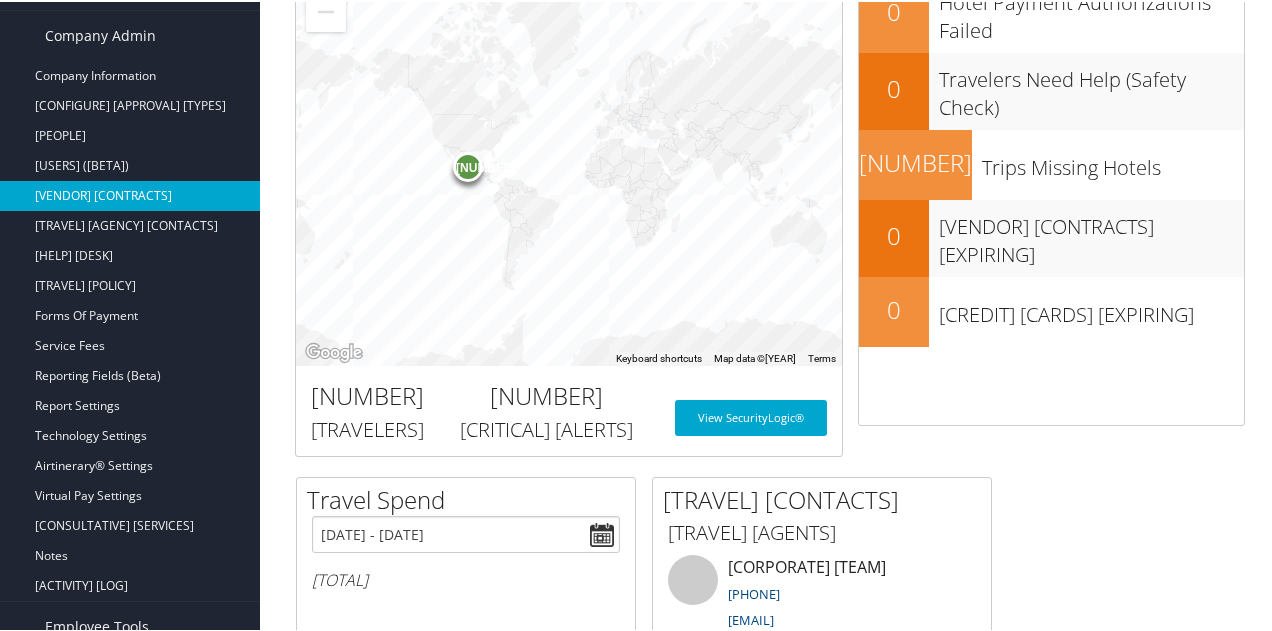 click on "Vendor Contracts" at bounding box center [130, 194] 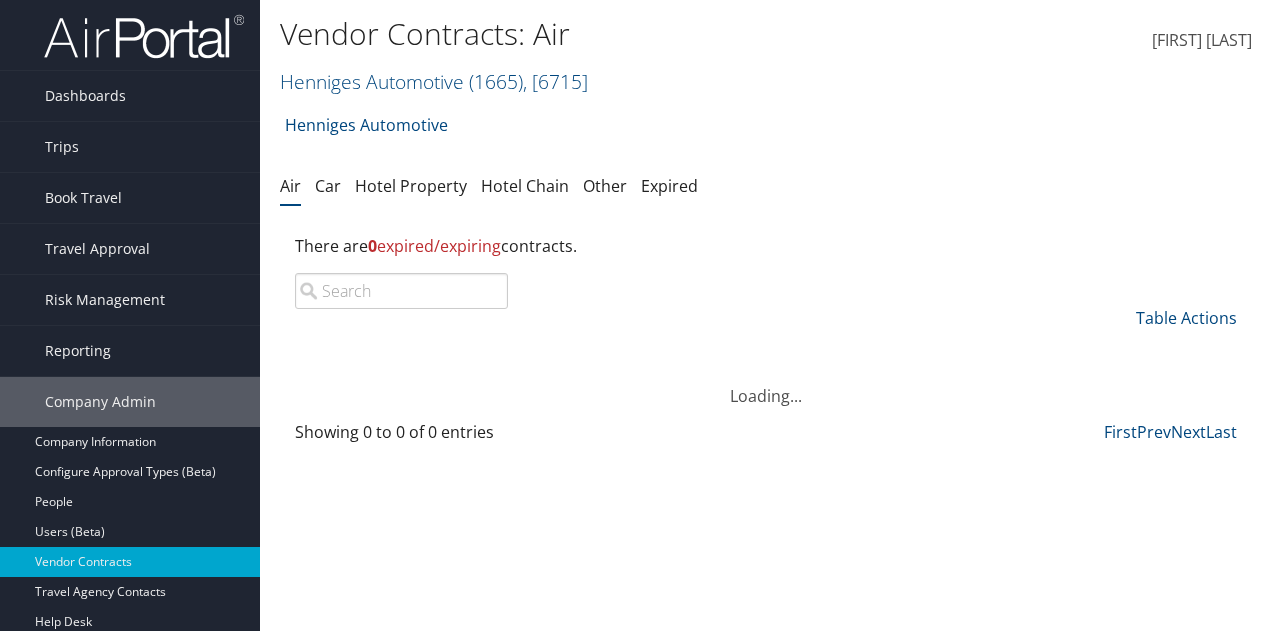 scroll, scrollTop: 0, scrollLeft: 0, axis: both 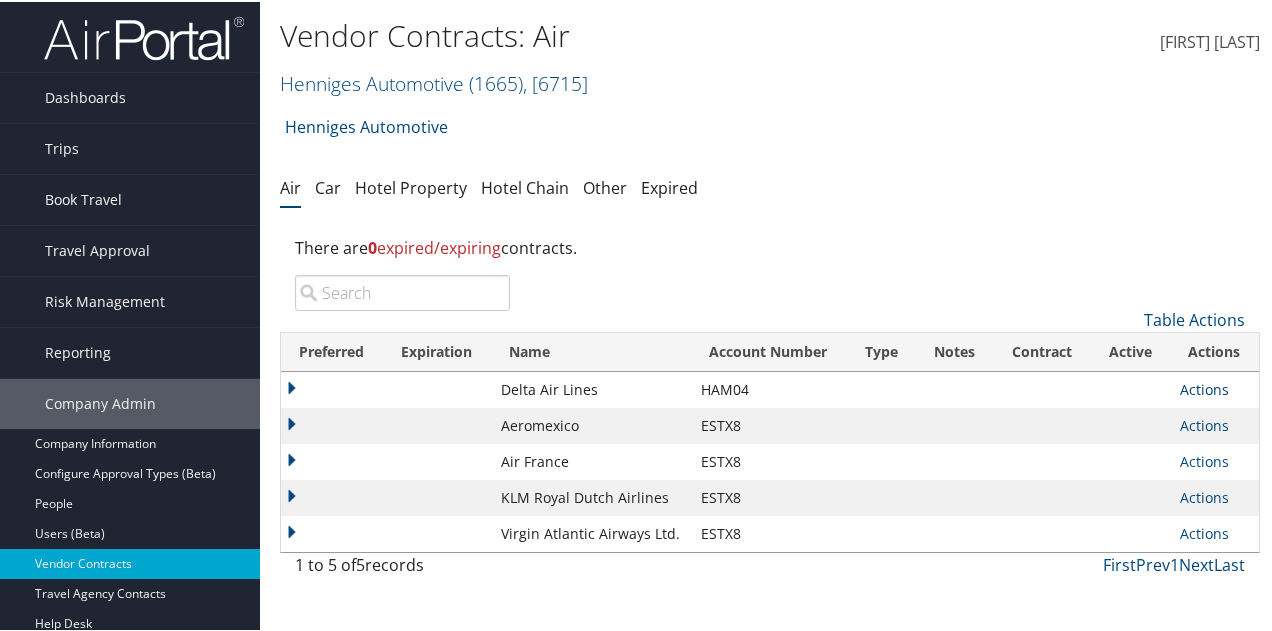 click on "Actions" at bounding box center [1204, 387] 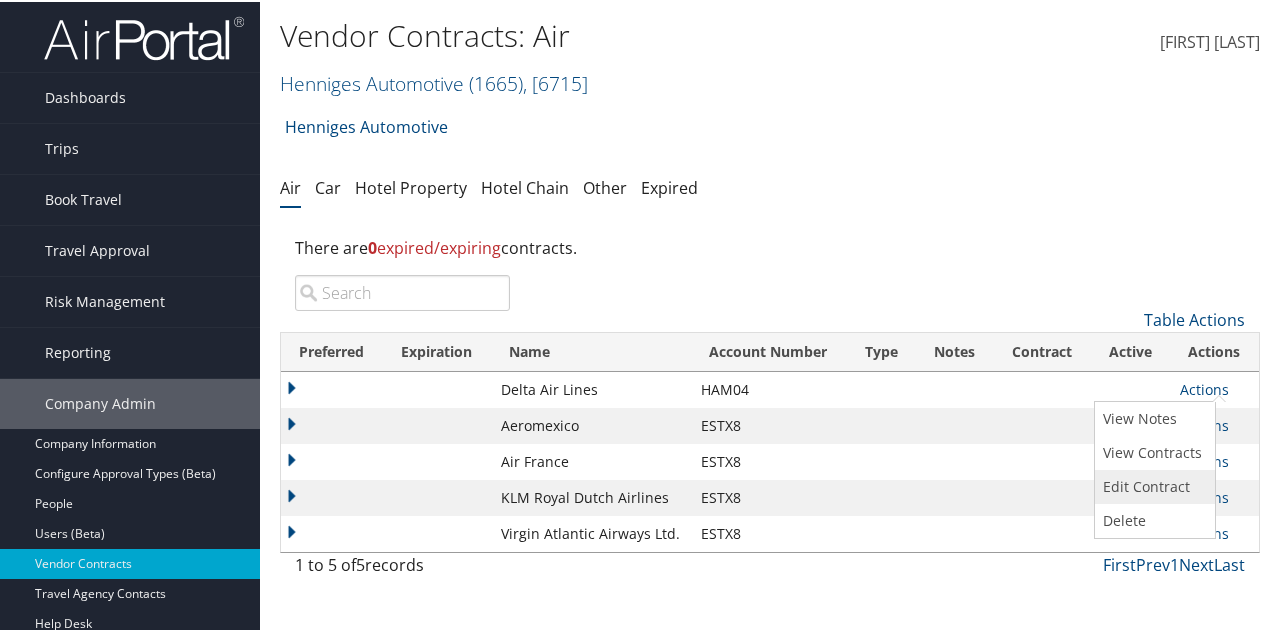 click on "Edit Contract" at bounding box center [1152, 485] 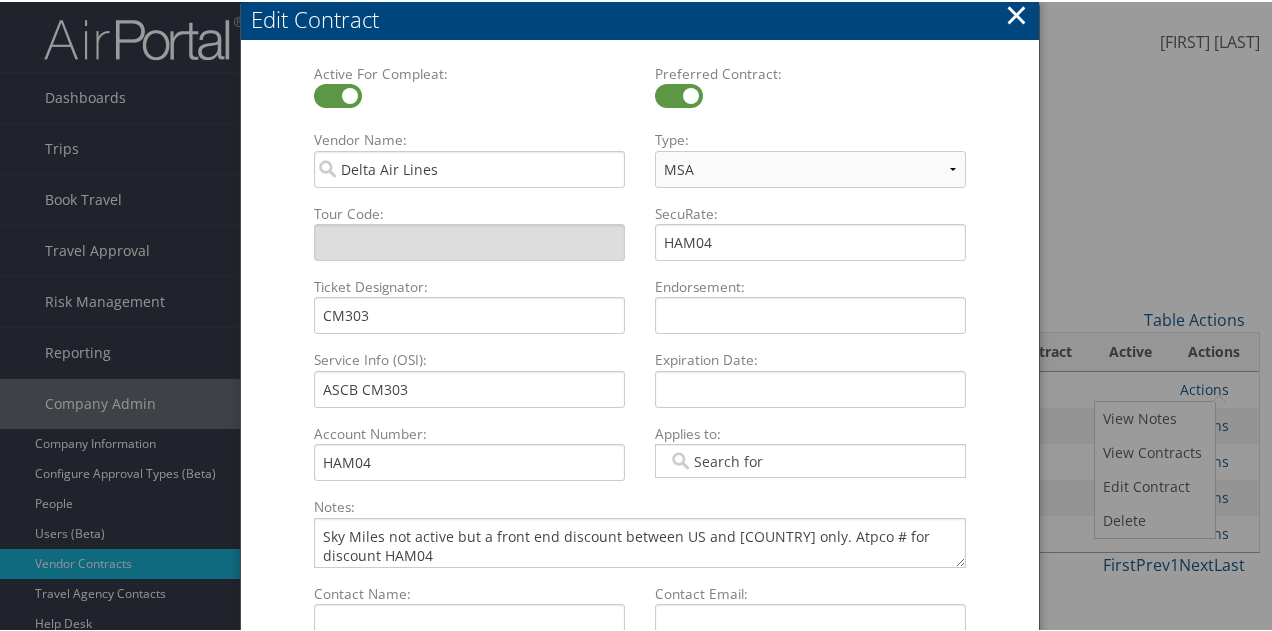 click on "Active For Compleat:      Multiple values The selected items contain different values for this input. To edit and set all items for this input to the same value, click or tap here, otherwise they will retain their individual values. Undo changes" at bounding box center [469, 95] 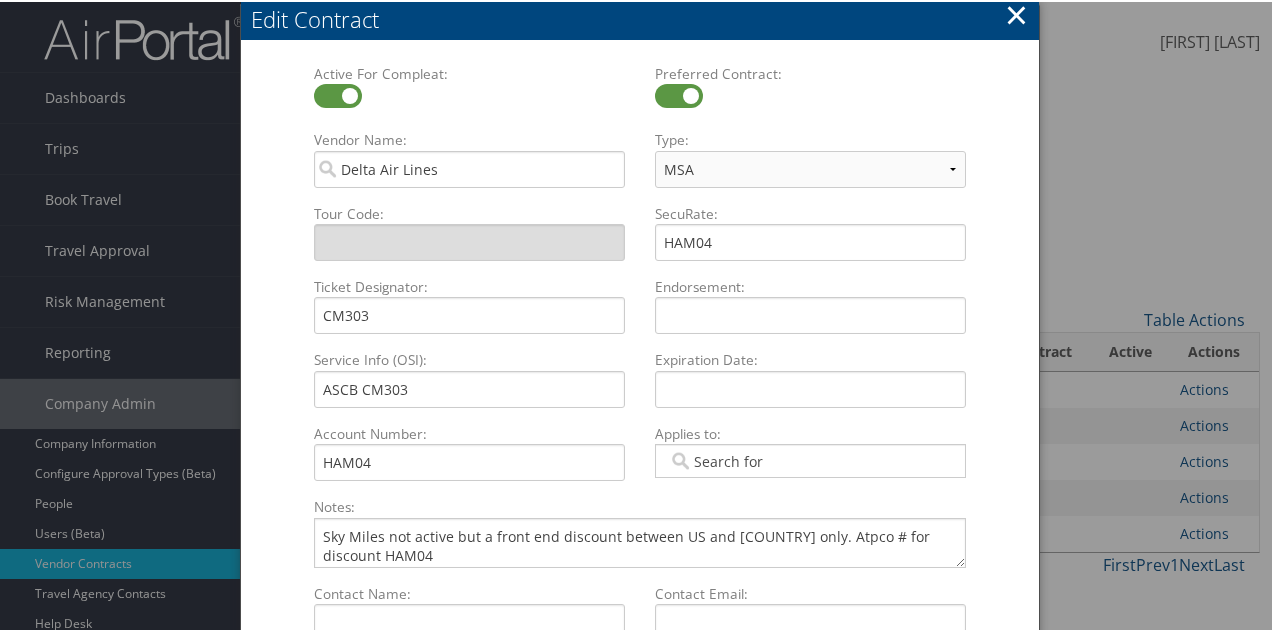 drag, startPoint x: 342, startPoint y: 93, endPoint x: 331, endPoint y: 89, distance: 11.7046995 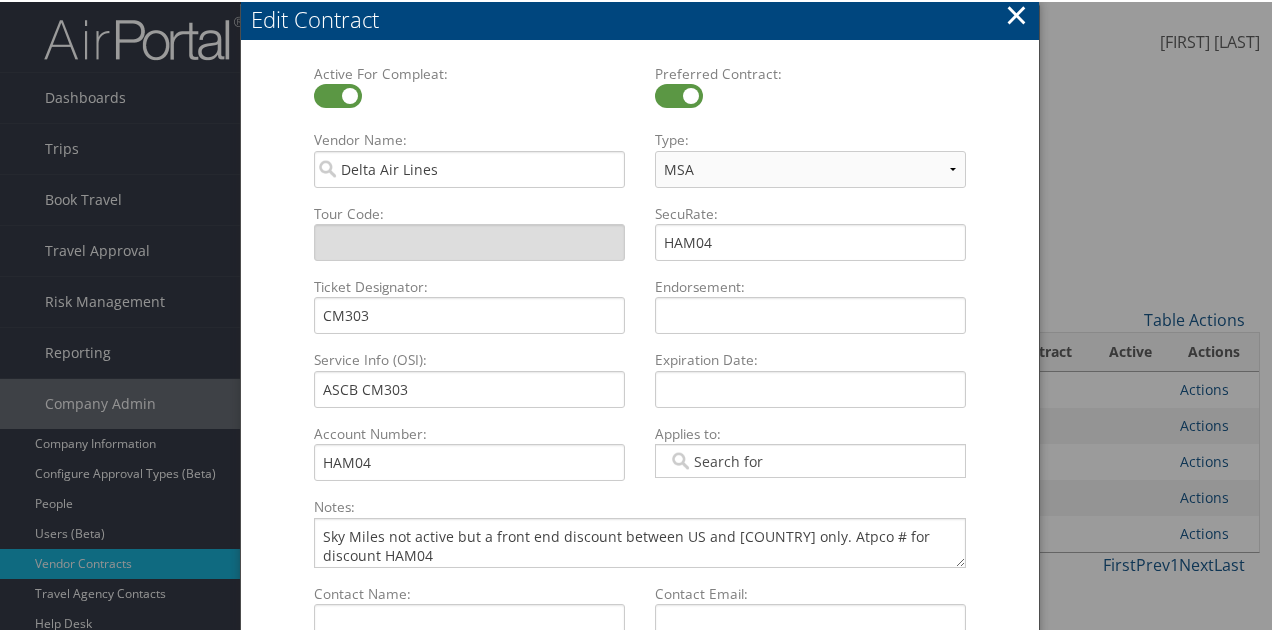 click at bounding box center [338, 94] 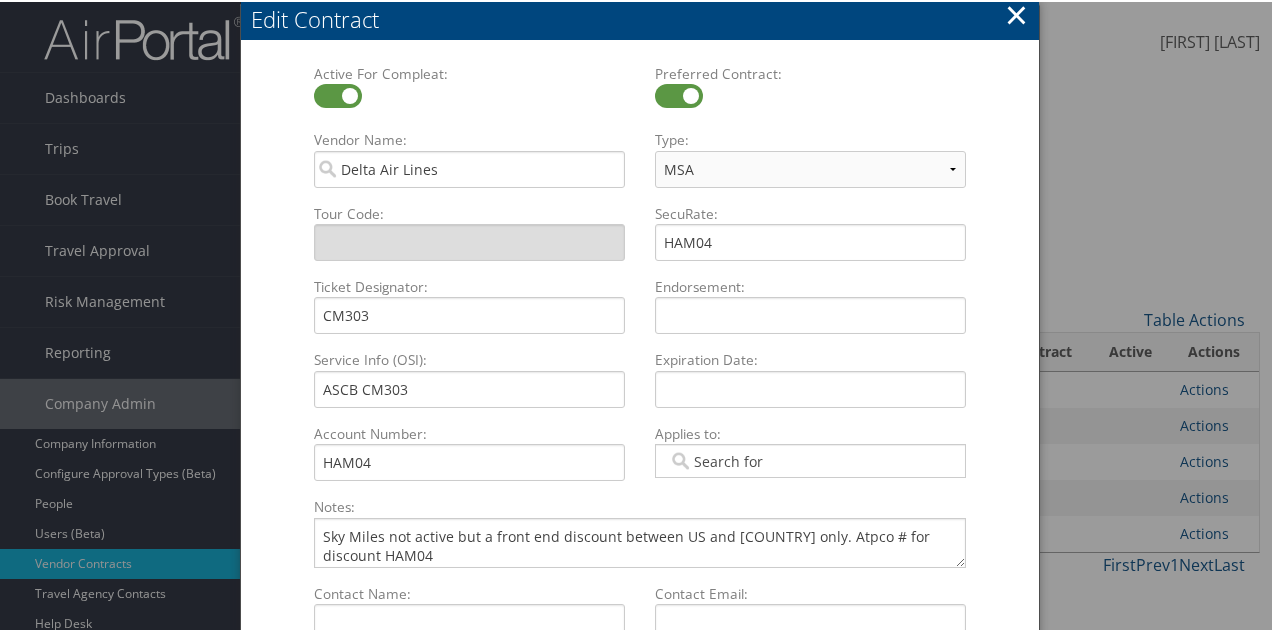 click at bounding box center (330, 97) 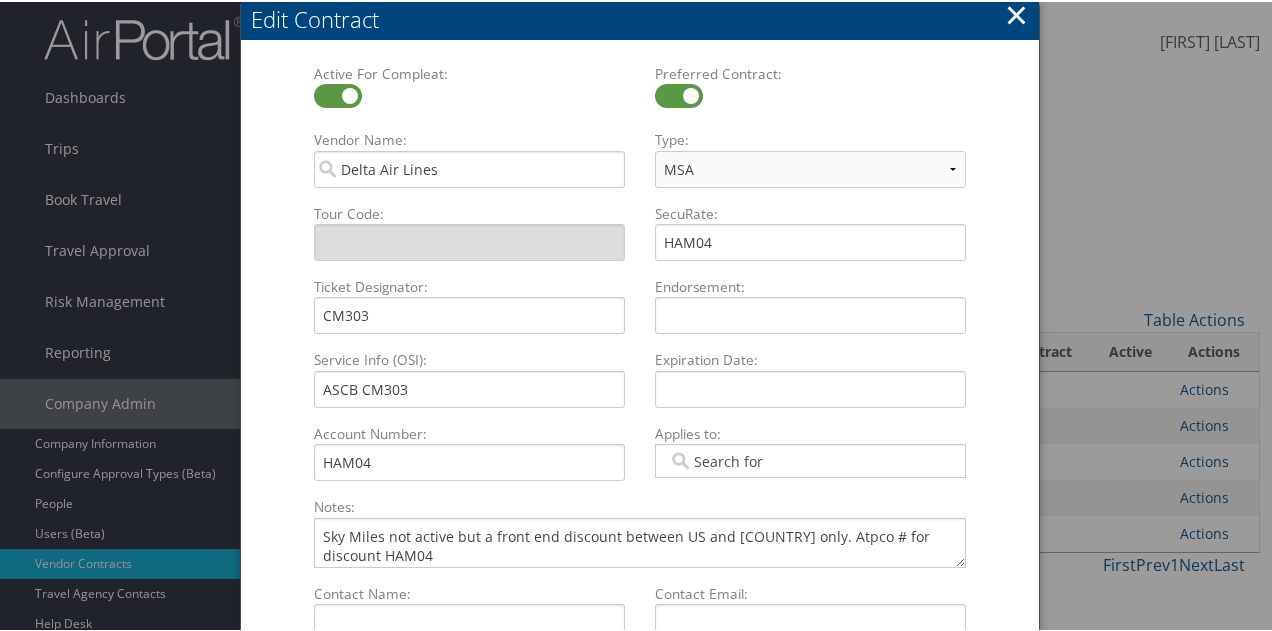 checkbox on "false" 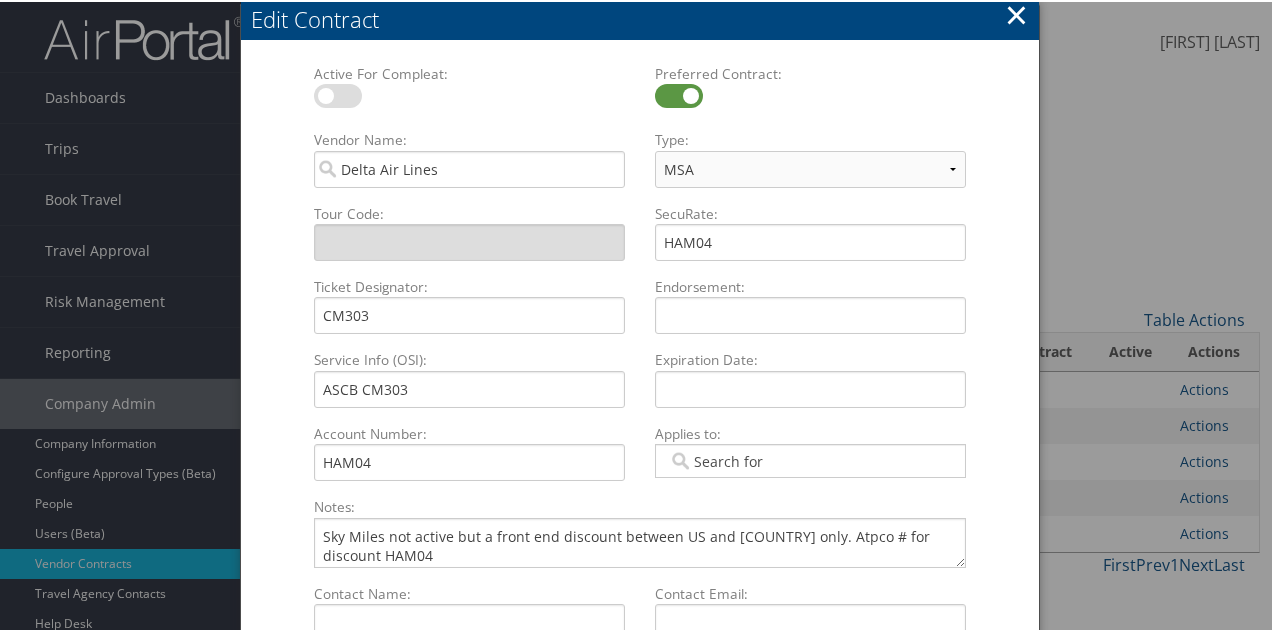 click on "×" at bounding box center (1016, 13) 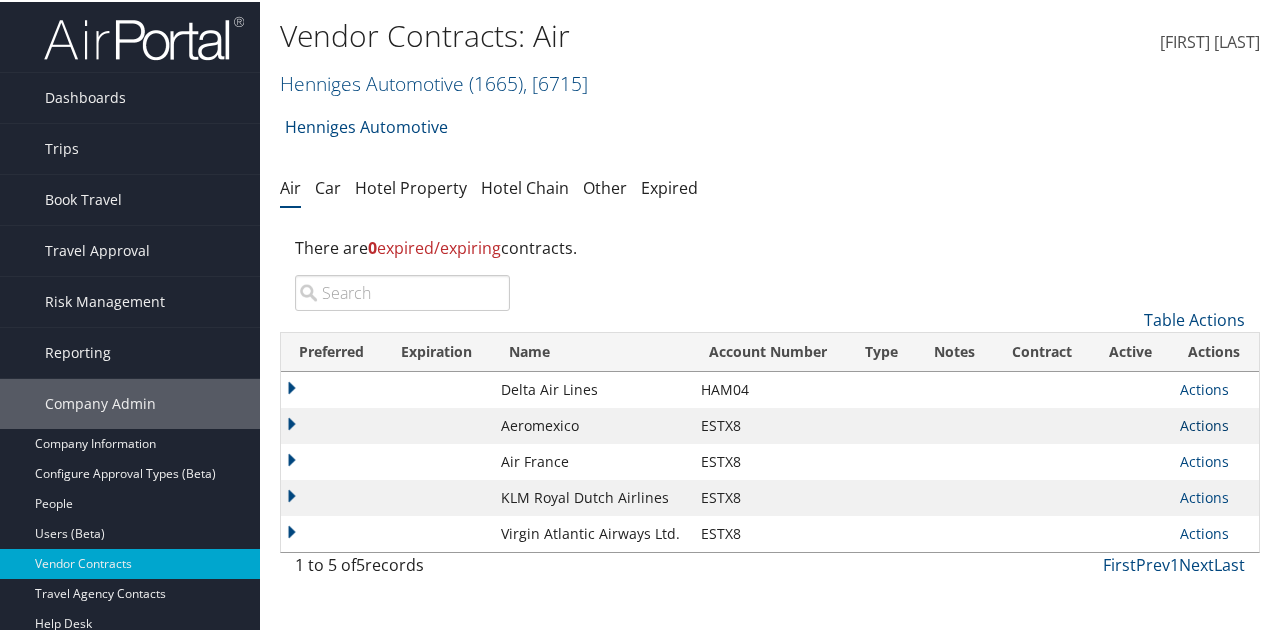 click on "Actions" at bounding box center (1204, 423) 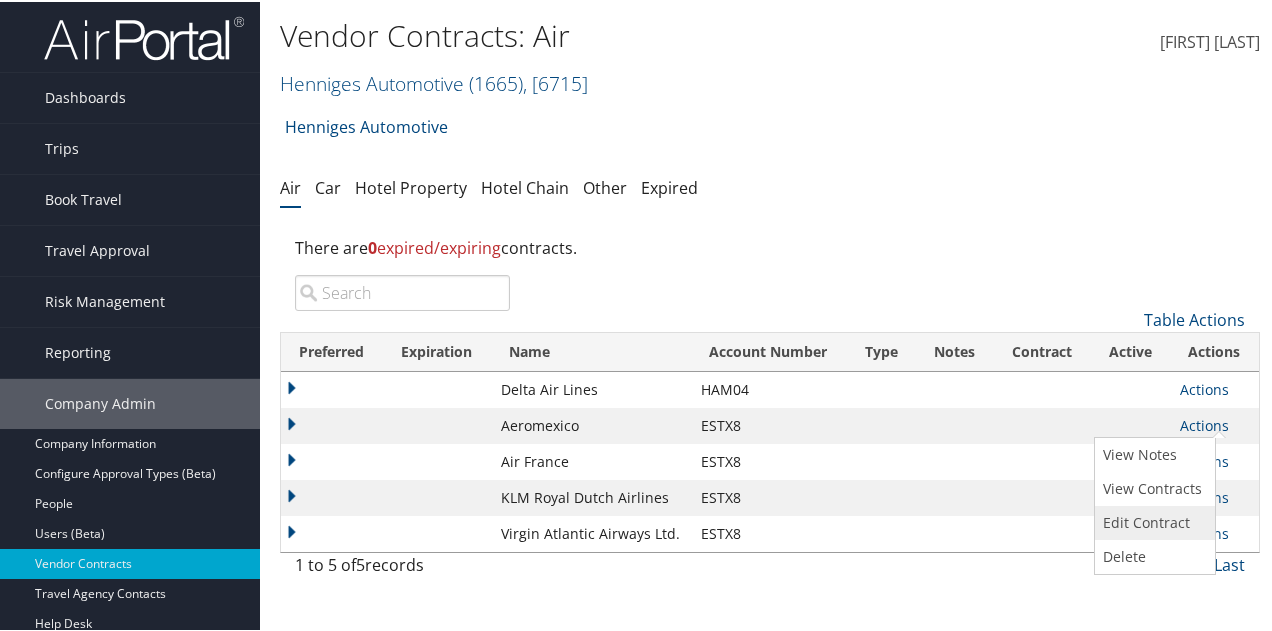 click on "Edit Contract" at bounding box center [1152, 521] 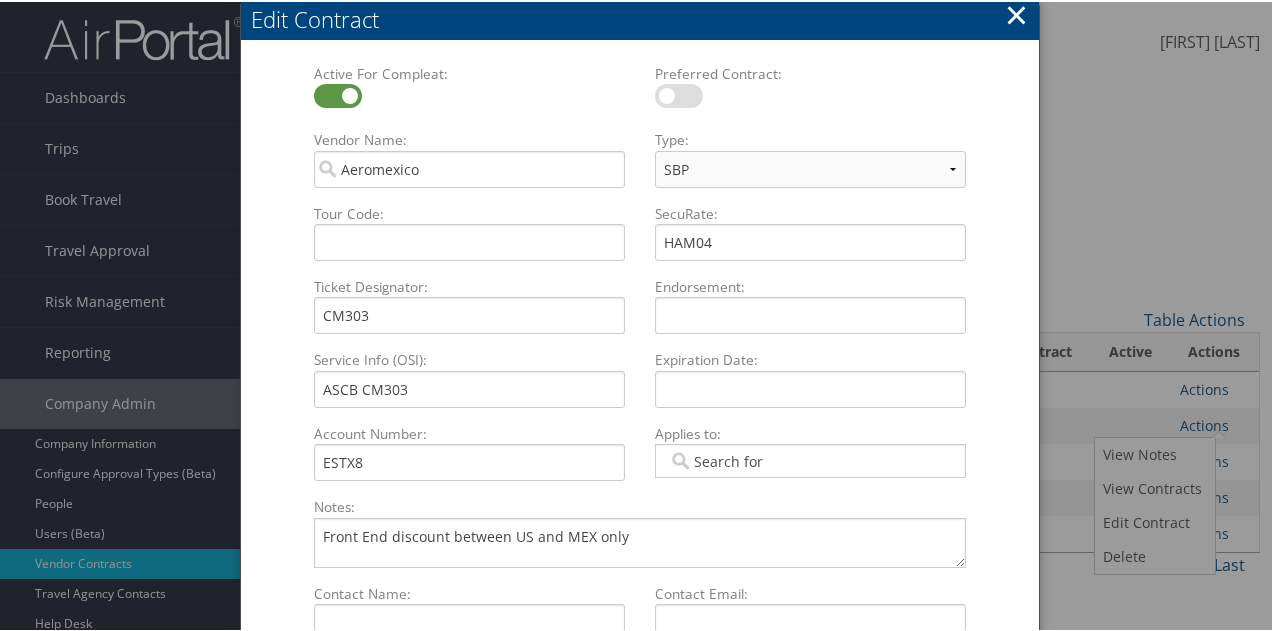 click at bounding box center (338, 94) 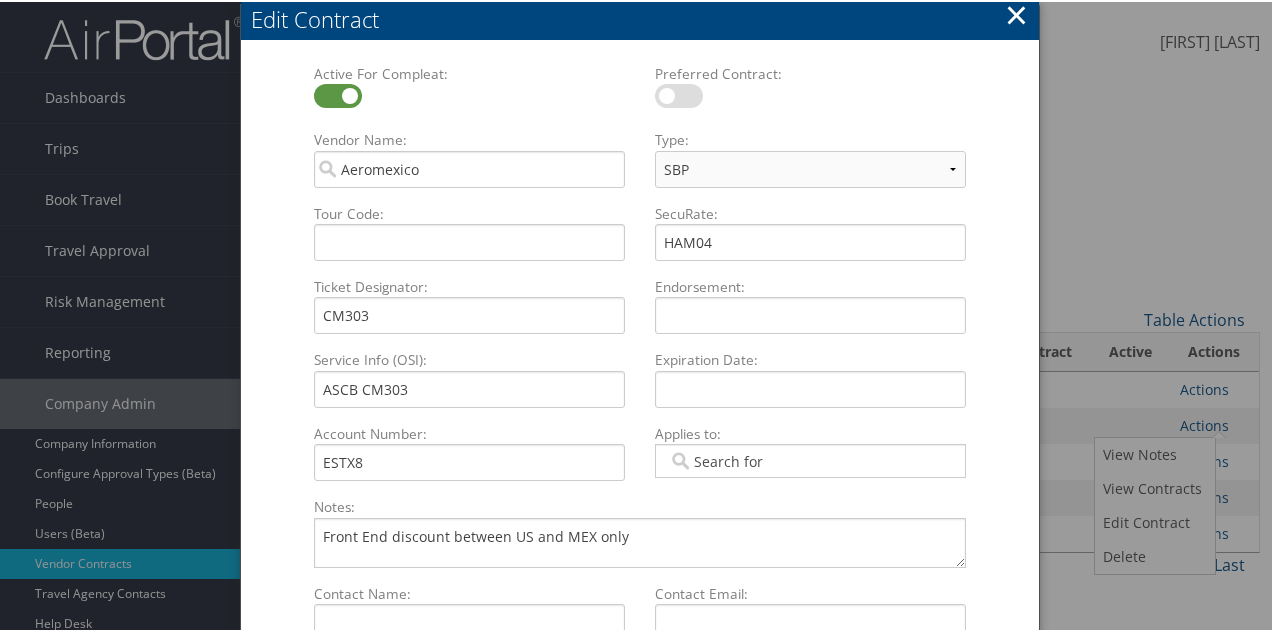 click at bounding box center [330, 97] 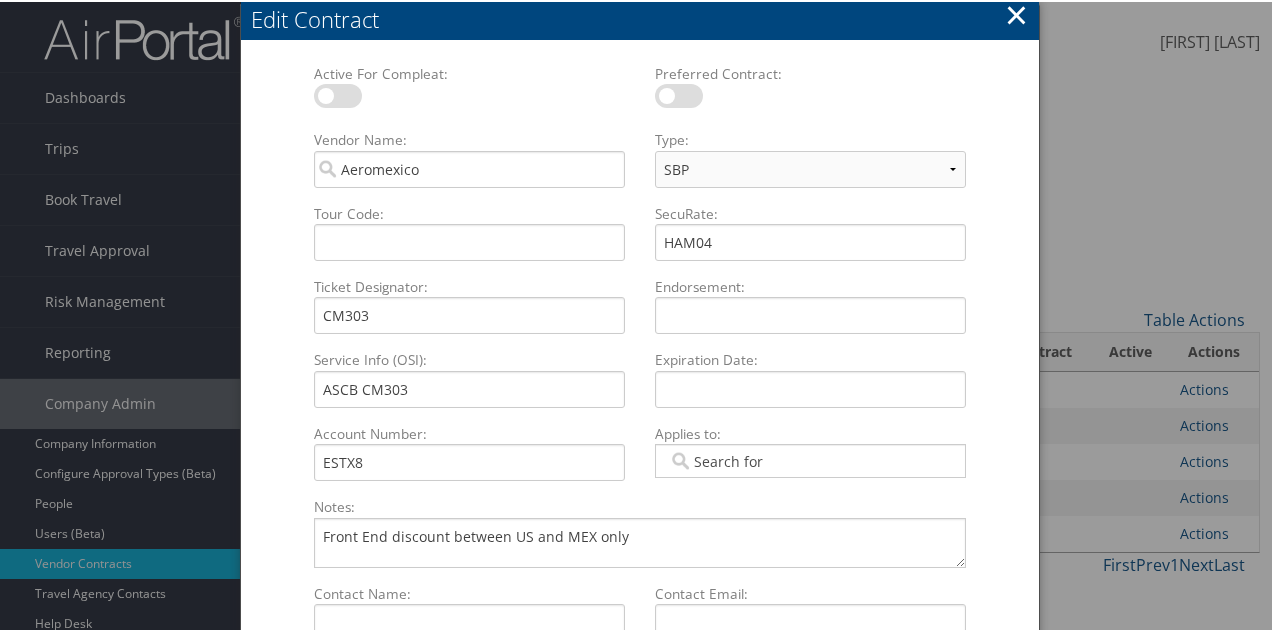 click on "Menu
Dashboards ► AirPortal 360™ (Manager) AirPortal 360™ (Agent) My Travel Dashboard   Trips ► Airtinerary® Lookup Current/Future Trips Past Trips Trips Missing Hotels Hotel Check-ins   Book Travel ► Agent Booking Request Approval Request (Beta) Book/Manage Online Trips   Travel Approval ► Pending Trip Approvals Approved Trips Canceled Trips Approvals (Beta)   Risk Management ► SecurityLogic® Map SecurityLogic® Reporting beta Assistance Requests Travel Alerts Notifications   Reporting ► Unused Tickets Savings Tracker Value Scorecard Virtual Pay Lookup Domo Prime Analytics   Company Admin ► Company Information Configure Approval Types (Beta) People Users (Beta) Vendor Contracts Travel Agency Contacts Help Desk Travel Policy Forms Of Payment Service Fees  Reporting Fields (Beta) Report Settings Technology Settings Airtinerary® Settings Virtual Pay Settings Consultative Services Notes Activity Log   Employee Tools ►" at bounding box center (640, 315) 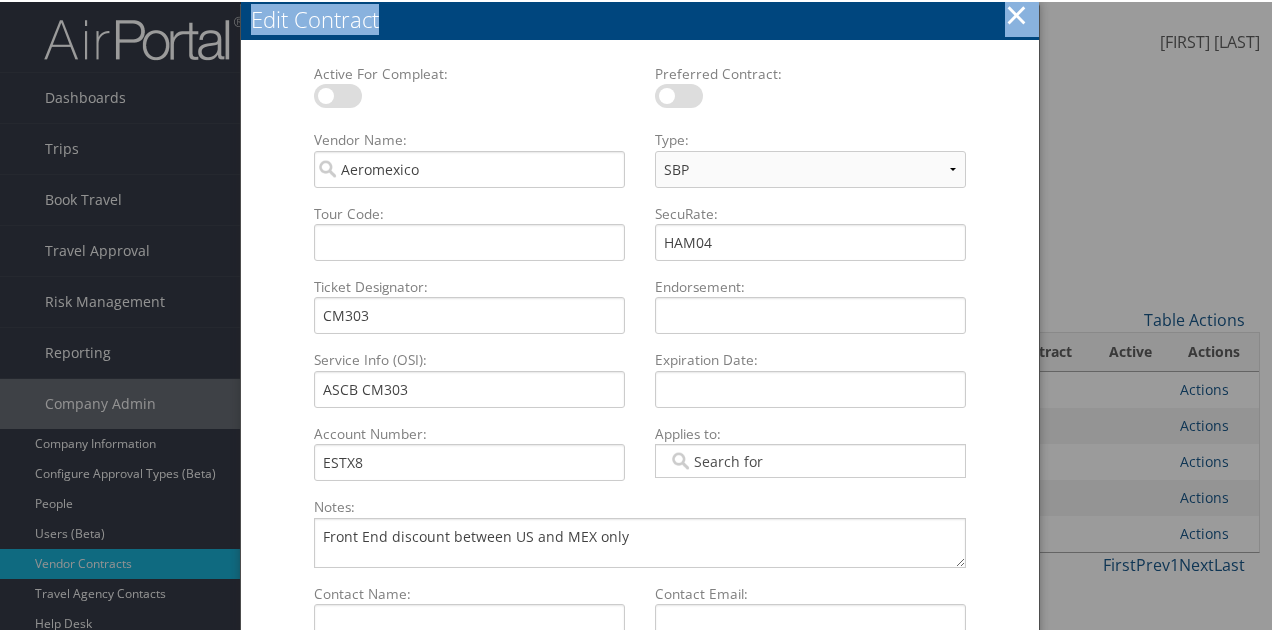 click on "×" at bounding box center (1016, 13) 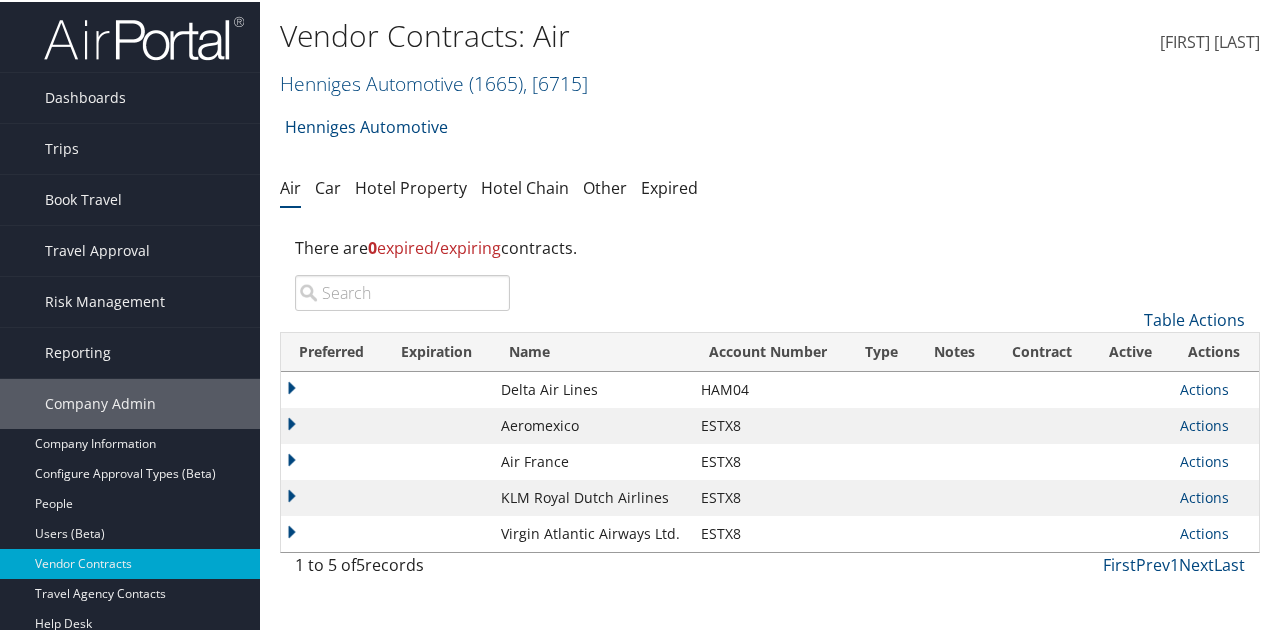 click on "Actions" at bounding box center (1204, 387) 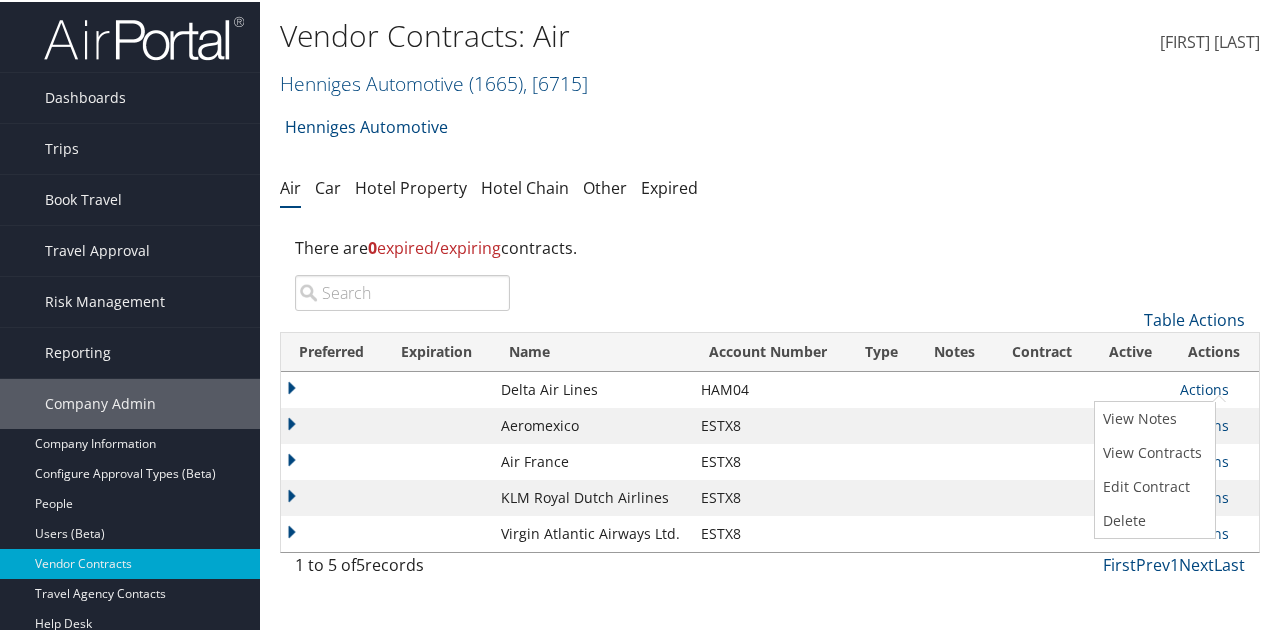 click on "Edit Contract" at bounding box center [1152, 485] 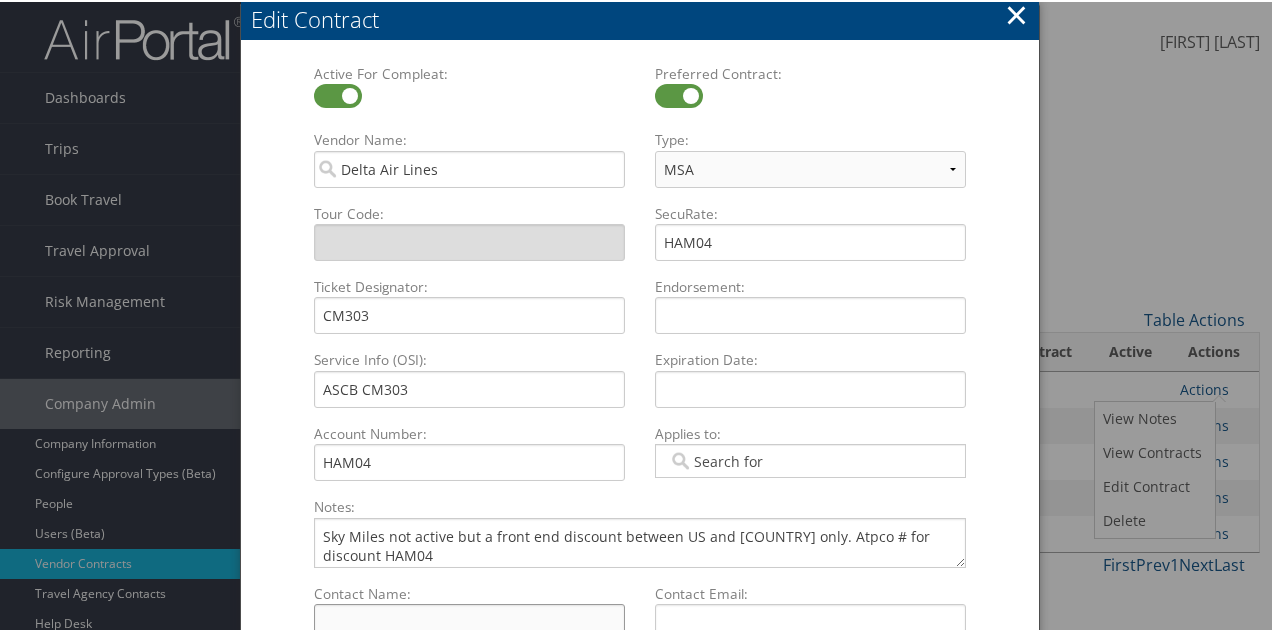 click on "Contact Name: Multiple values The selected items contain different values for this input. To edit and set all items for this input to the same value, click or tap here, otherwise they will retain their individual values. Undo changes" at bounding box center [469, 620] 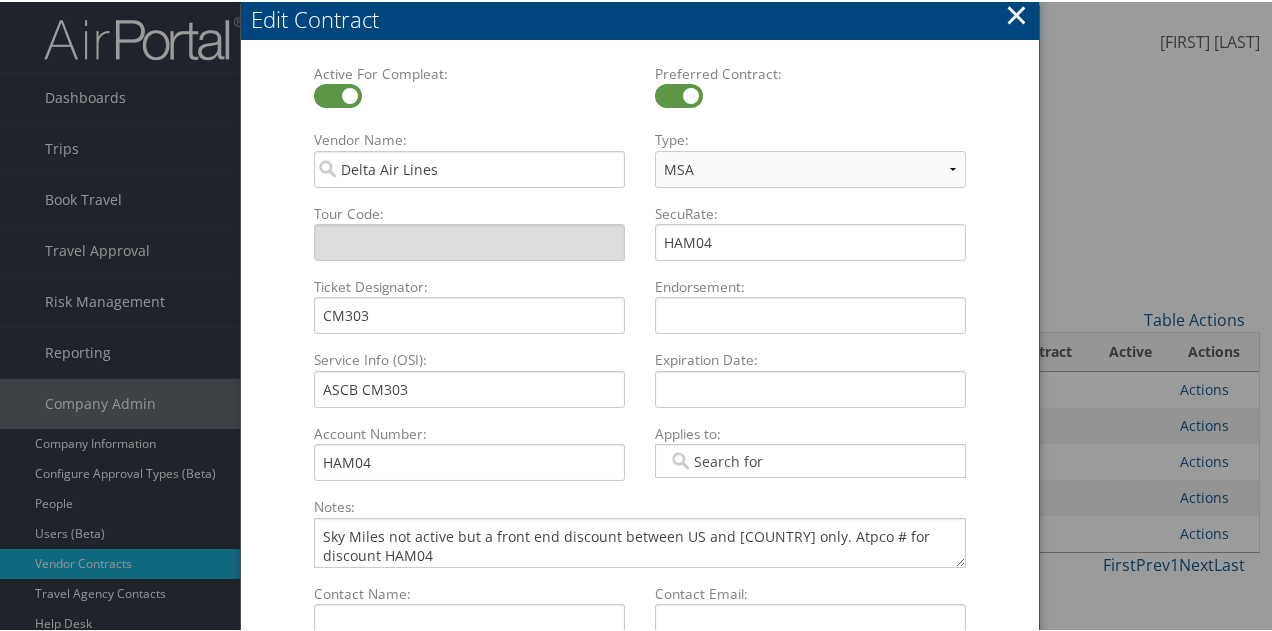 click on "Applies to:" at bounding box center [810, 432] 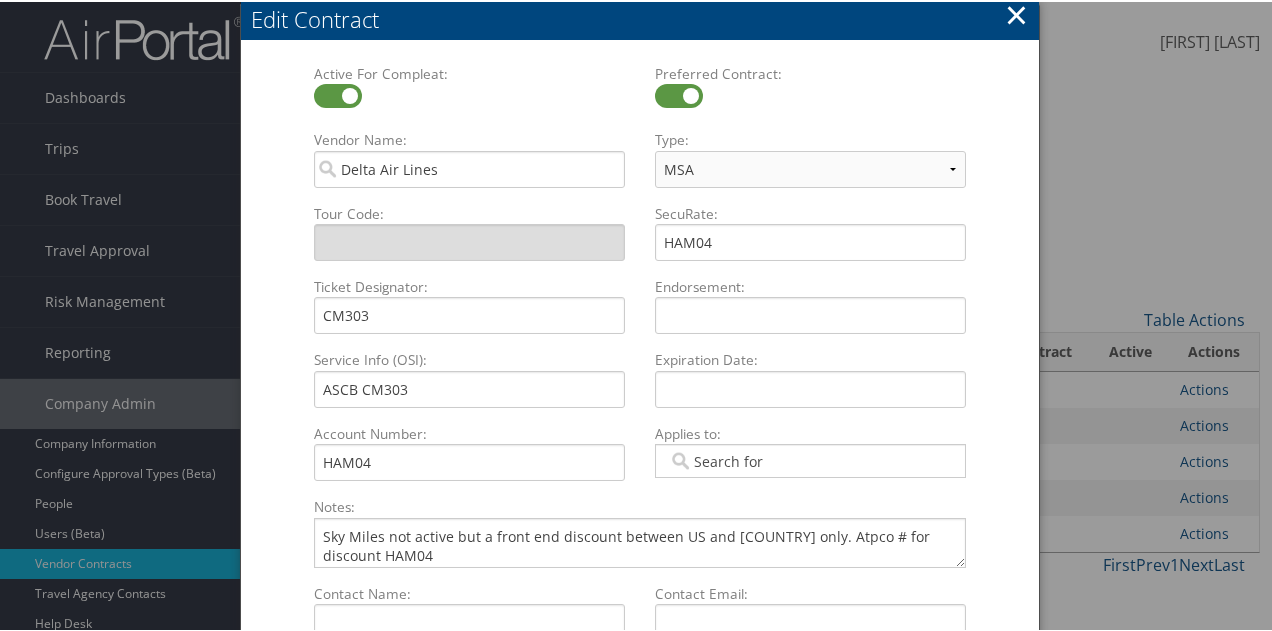 click on "×" at bounding box center [1016, 13] 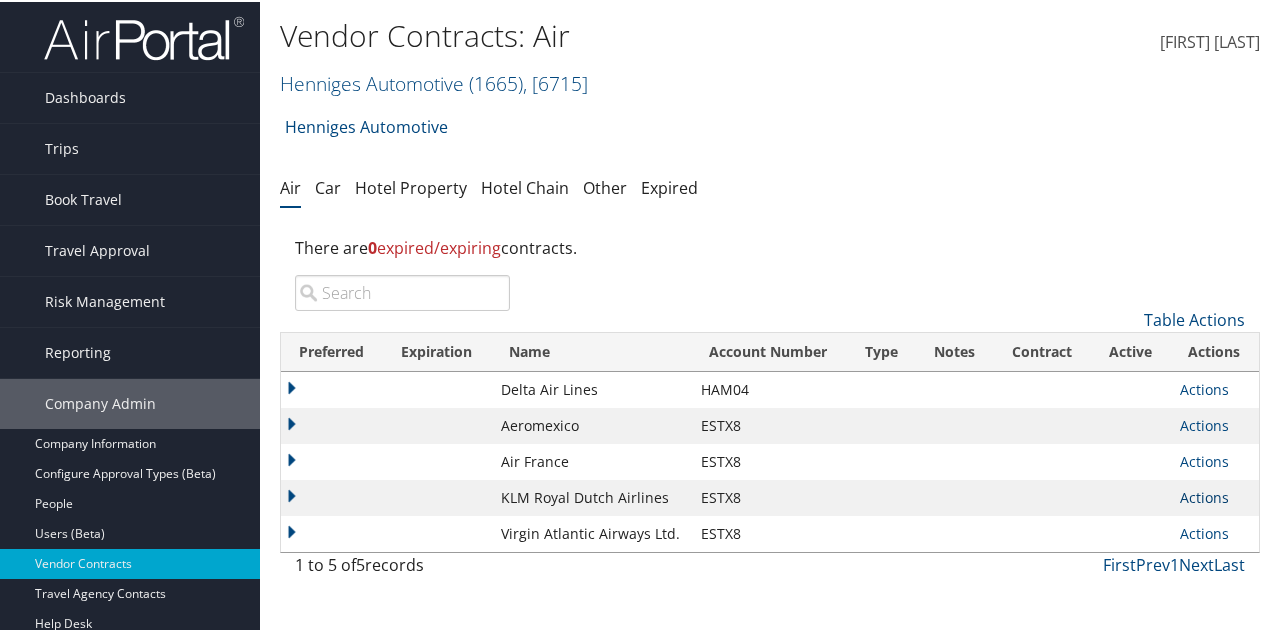 click on "Actions" at bounding box center (1204, 423) 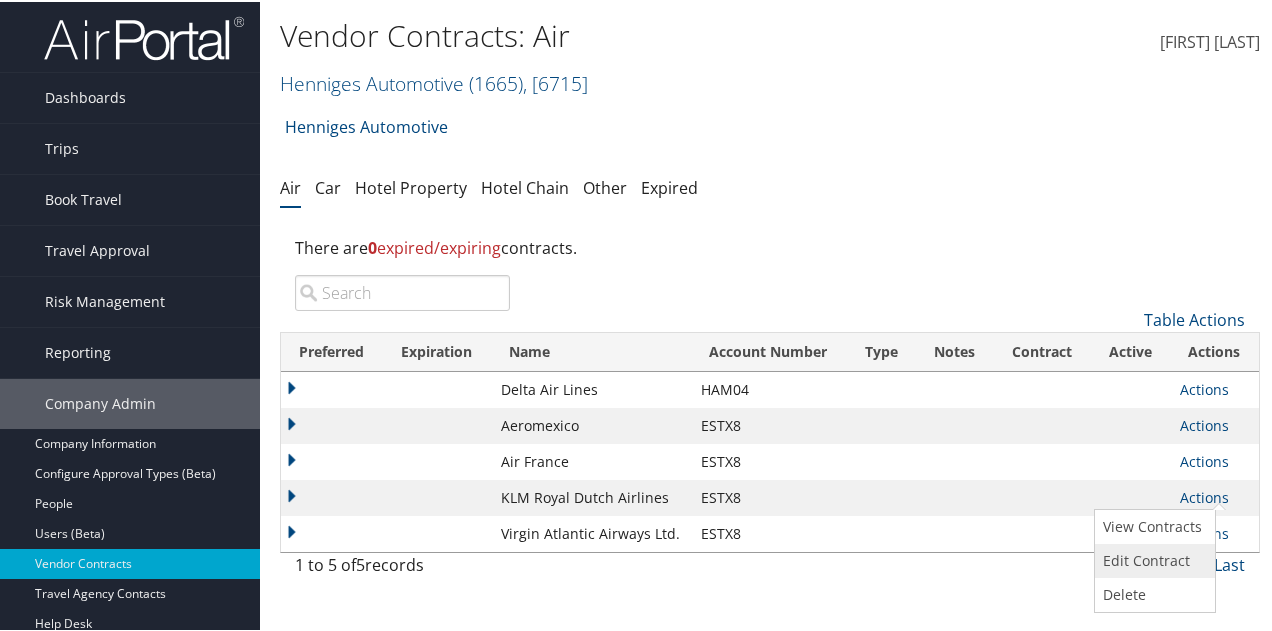 click on "Edit Contract" at bounding box center [1152, 559] 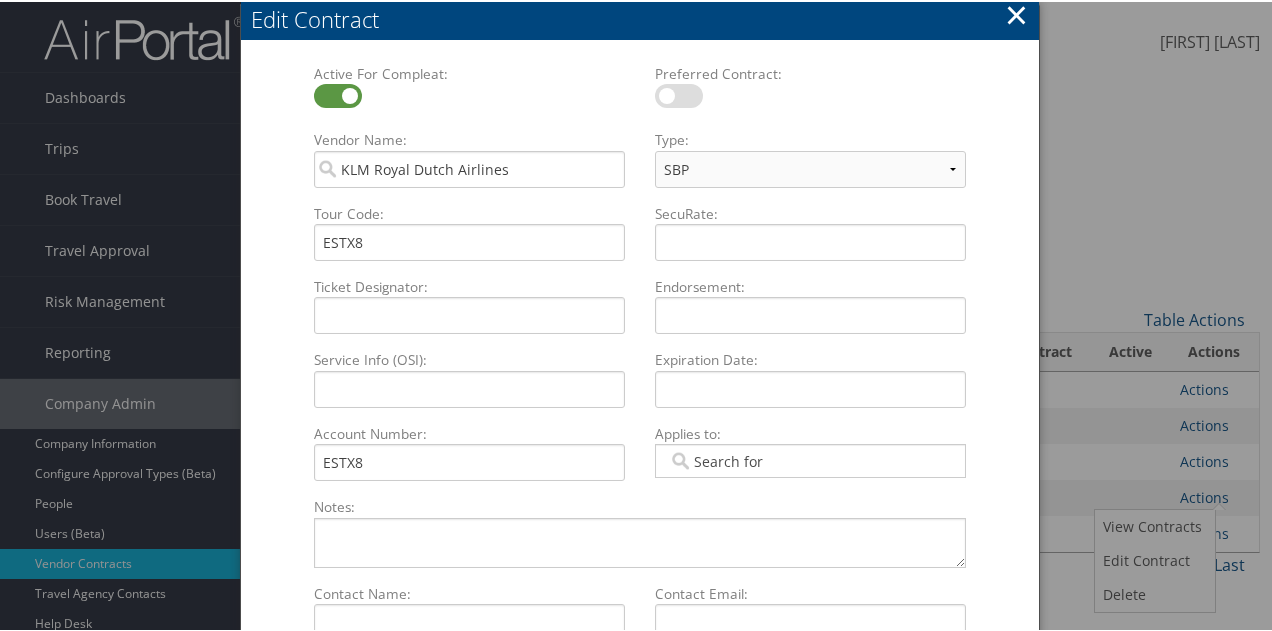 click on "×" at bounding box center (1016, 13) 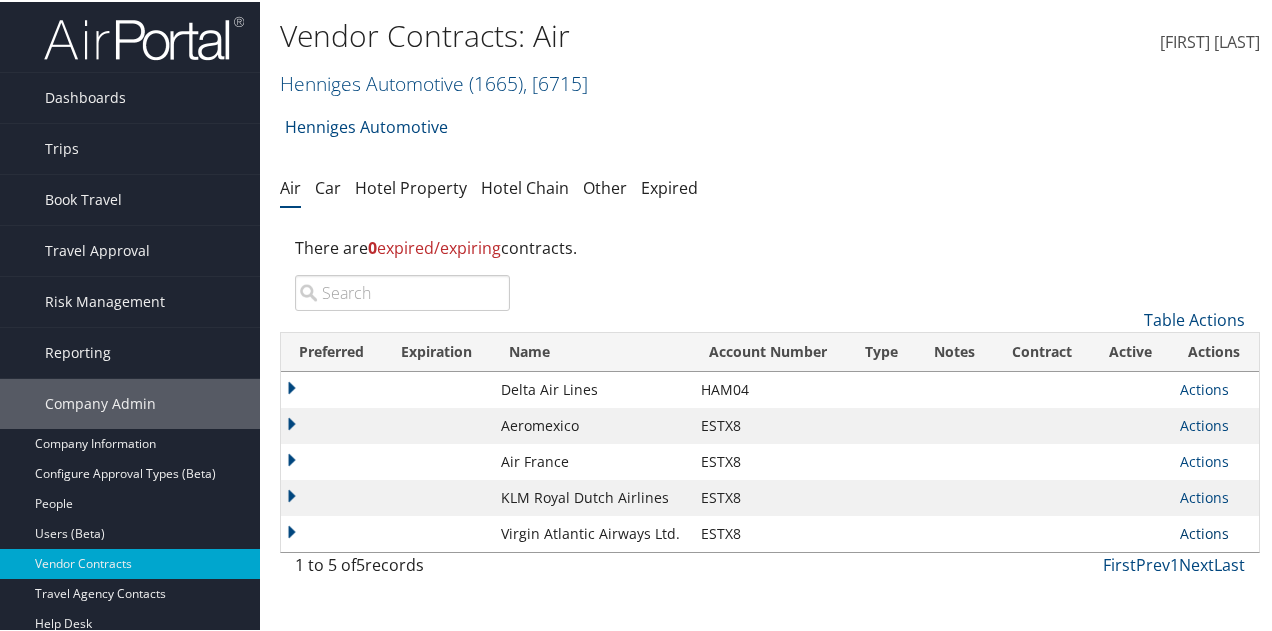 click on "Actions" at bounding box center [1204, 387] 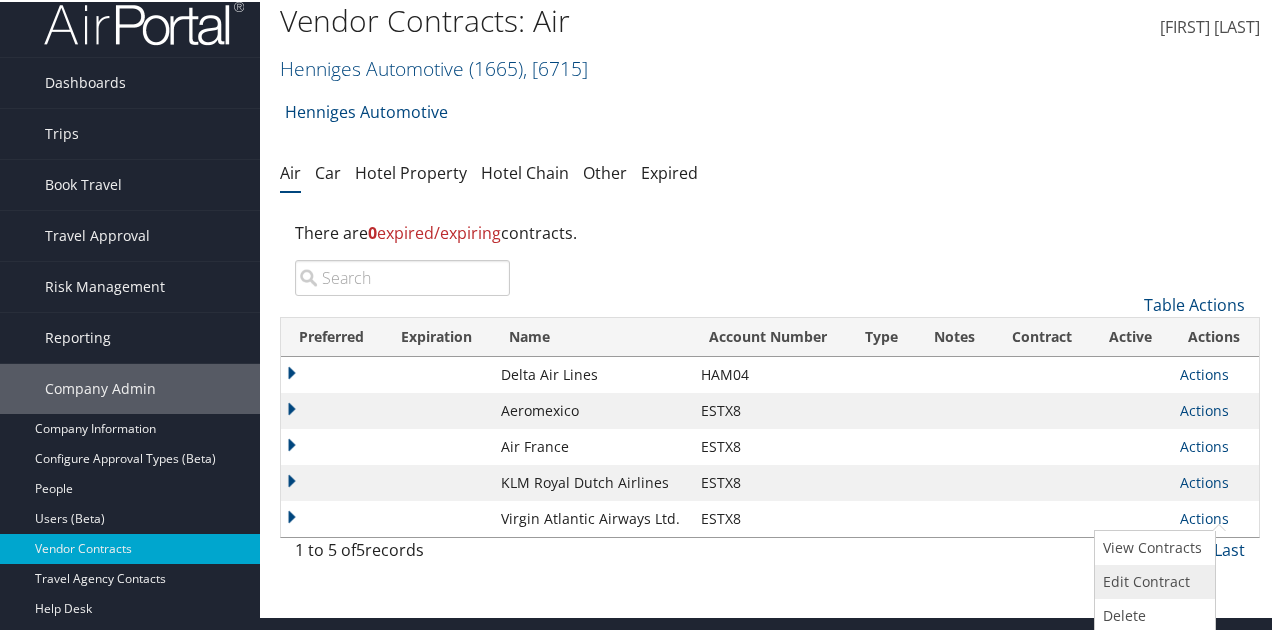 click on "Edit Contract" at bounding box center [1152, 580] 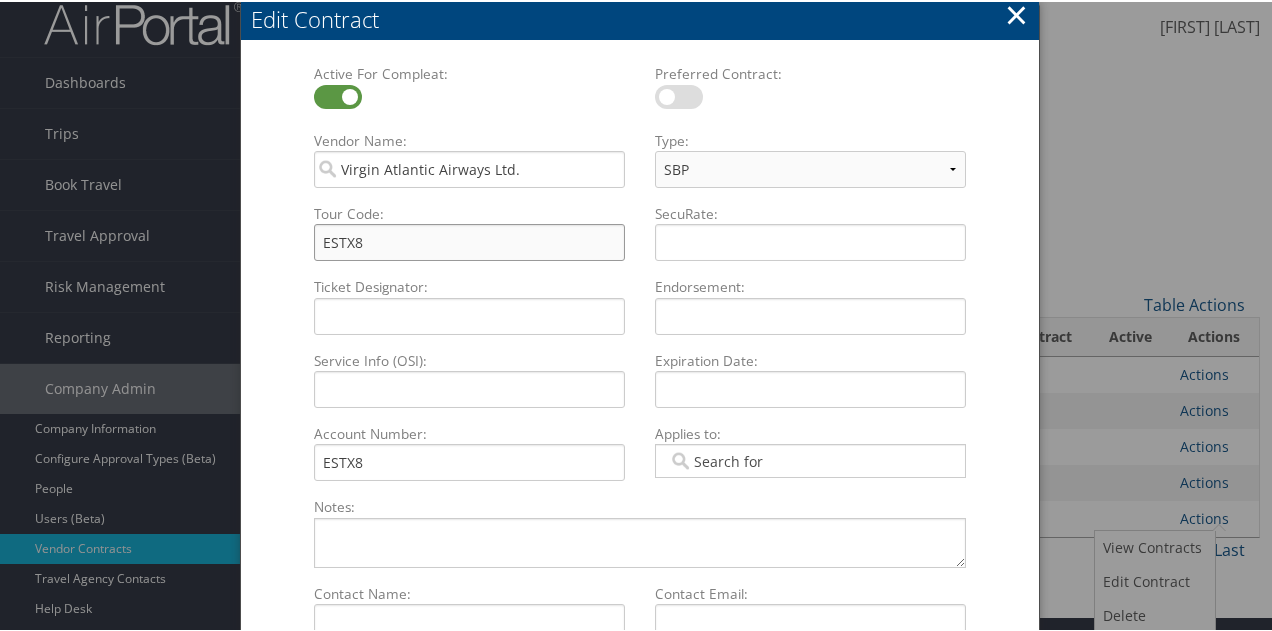 drag, startPoint x: 373, startPoint y: 245, endPoint x: 295, endPoint y: 235, distance: 78.63841 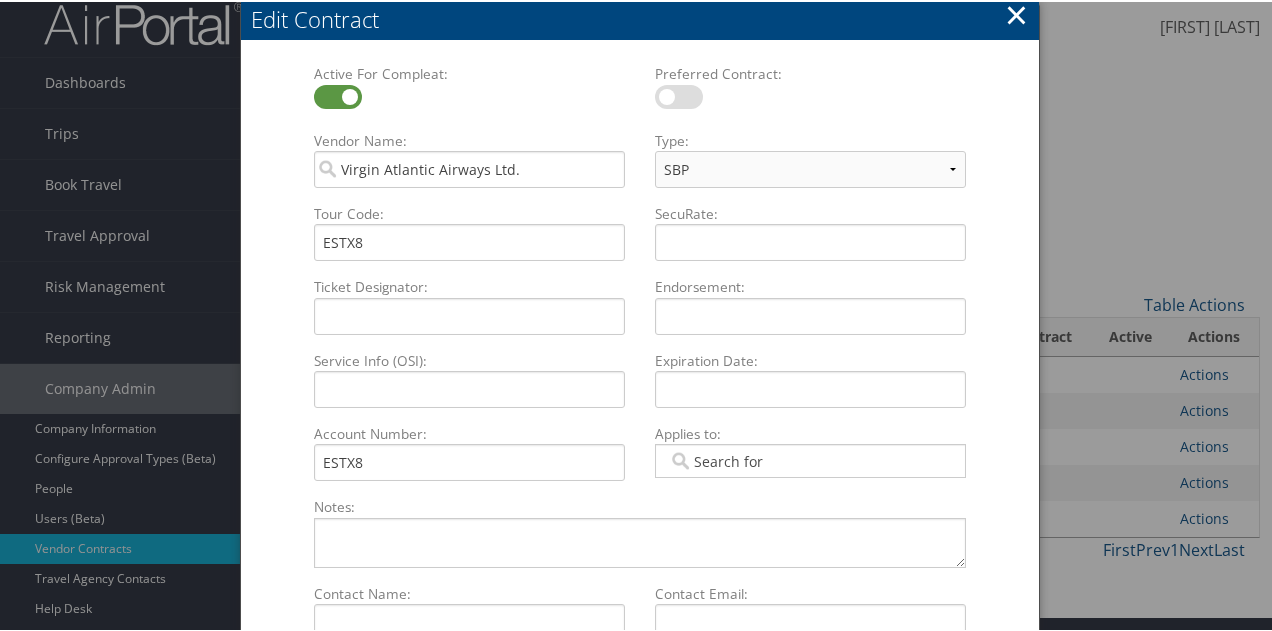 click on "×" at bounding box center (1016, 13) 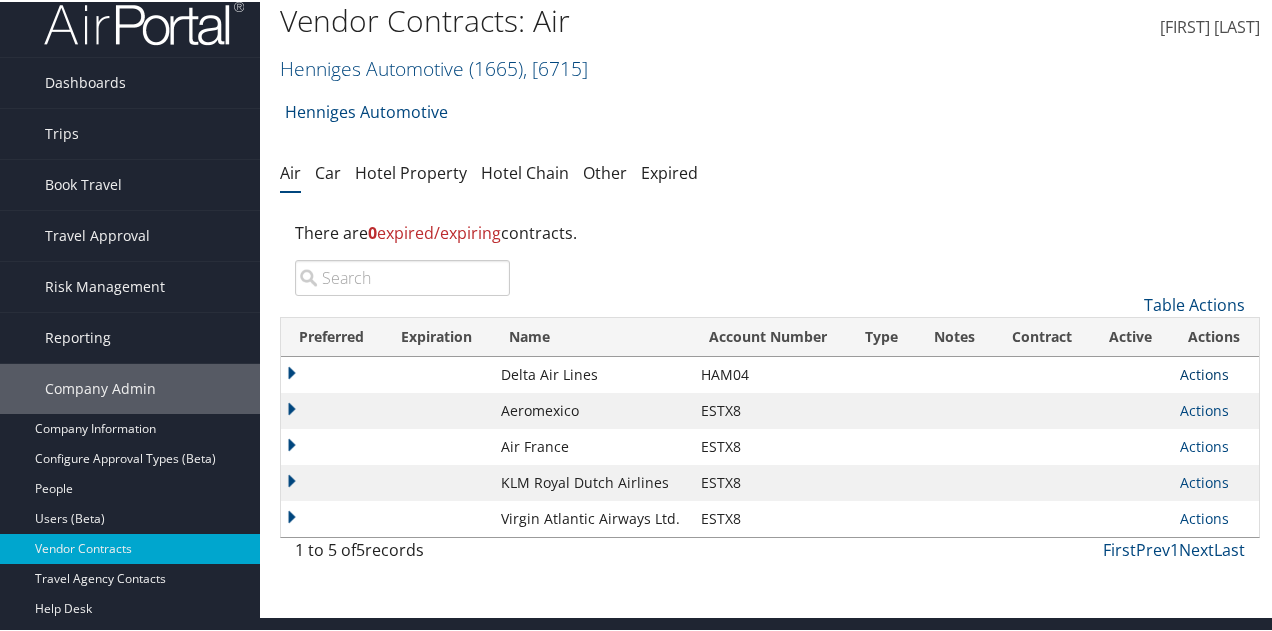 click on "Actions" at bounding box center (1204, 372) 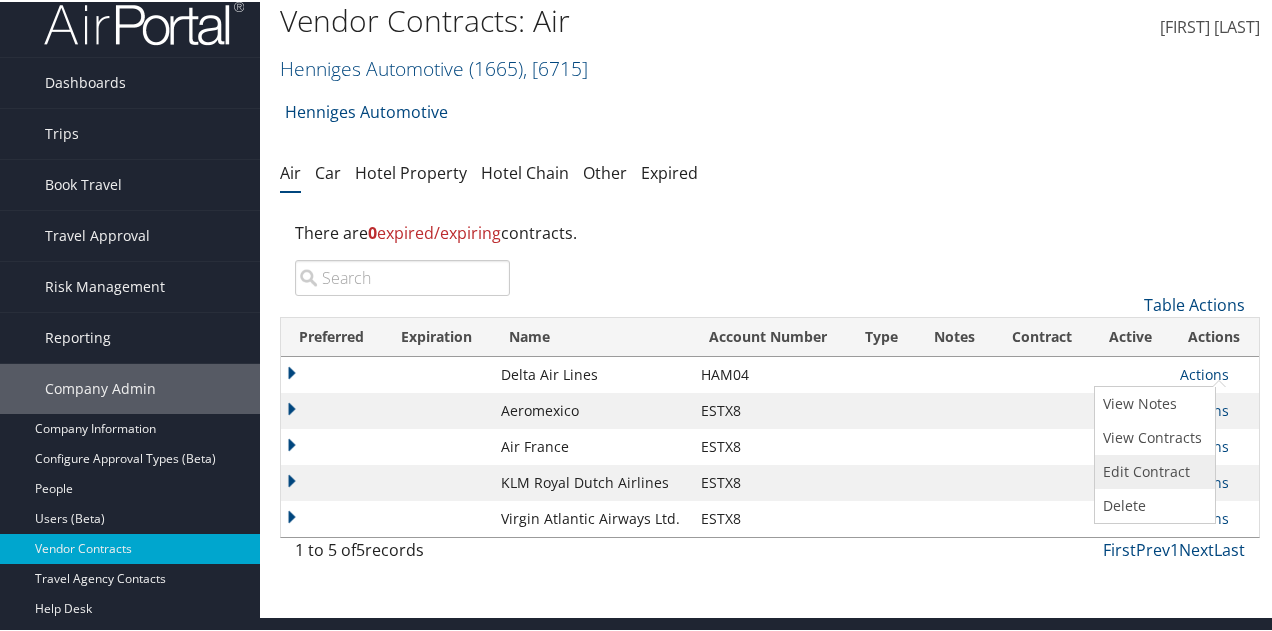 click on "Edit Contract" at bounding box center (1152, 470) 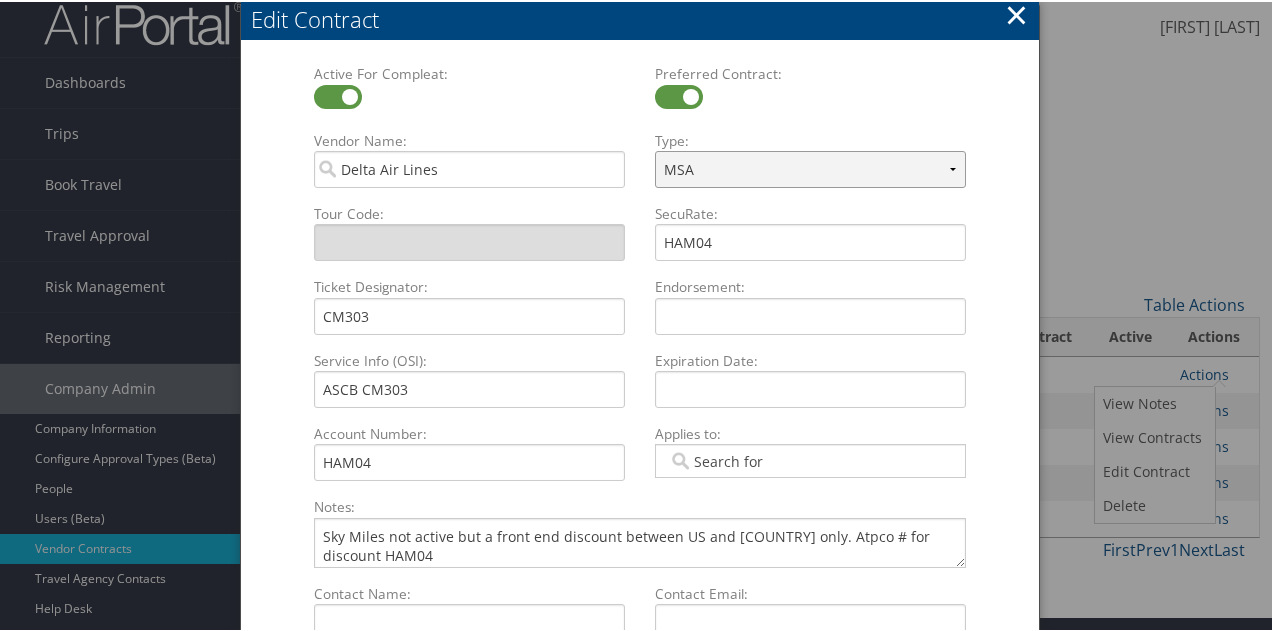 click on "Select Type... MSA CSA Skybonus" at bounding box center [810, 167] 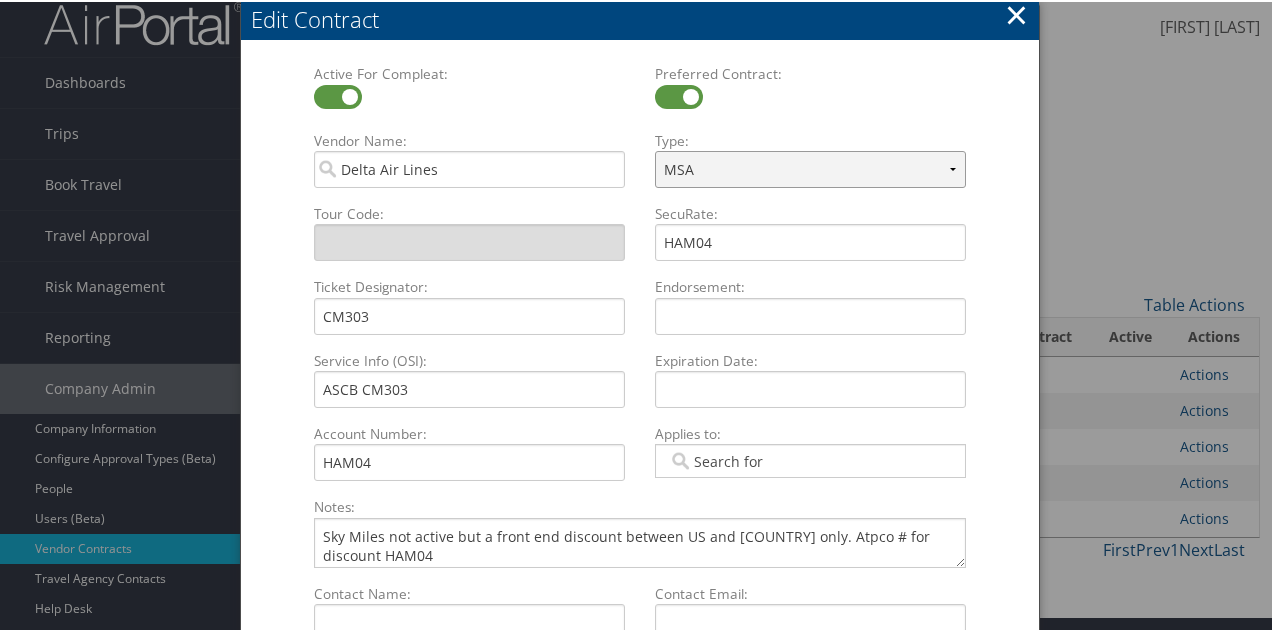 select on "[object Object]" 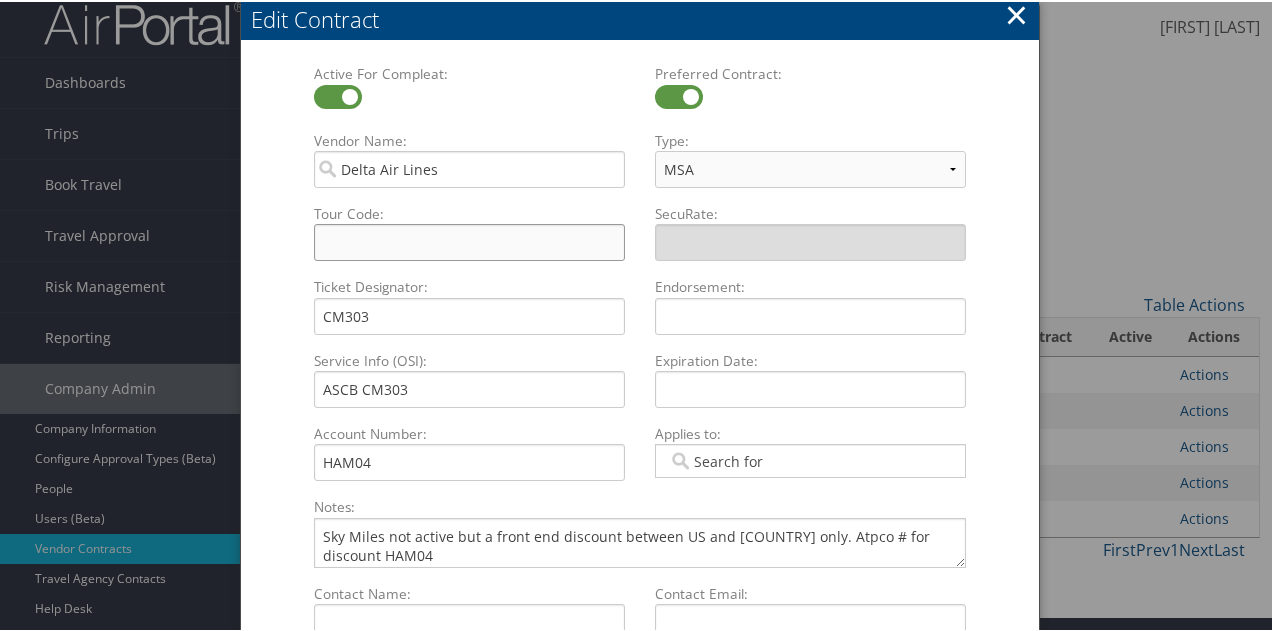 paste on "ESTX8" 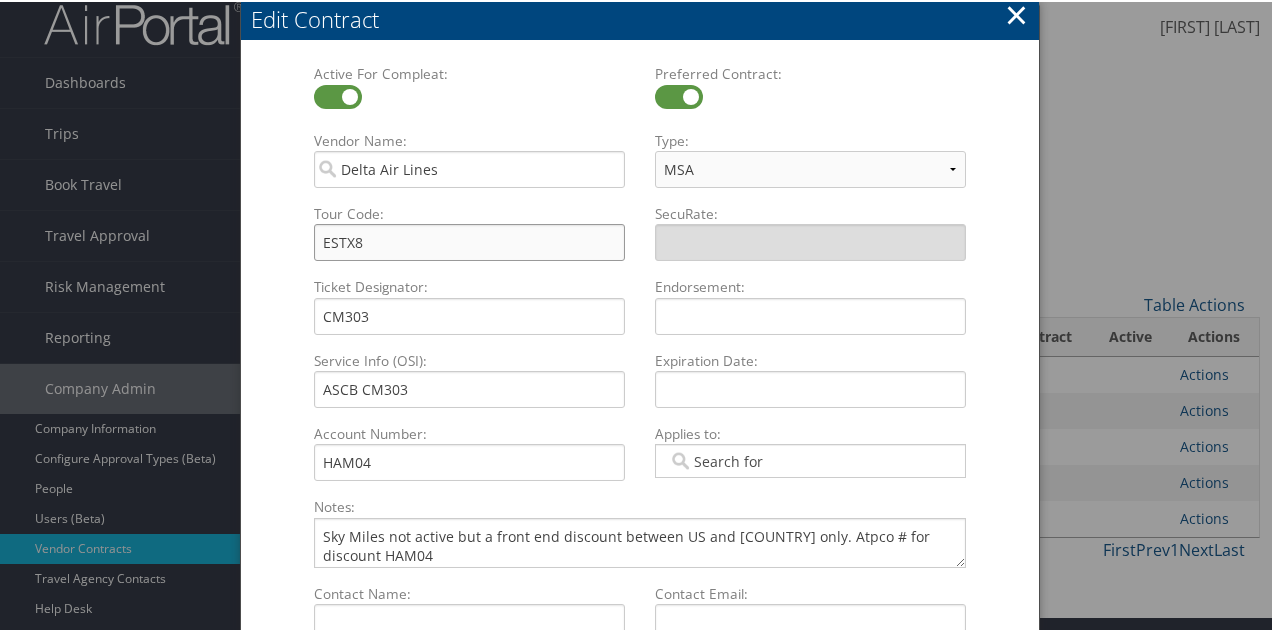 type on "ESTX8" 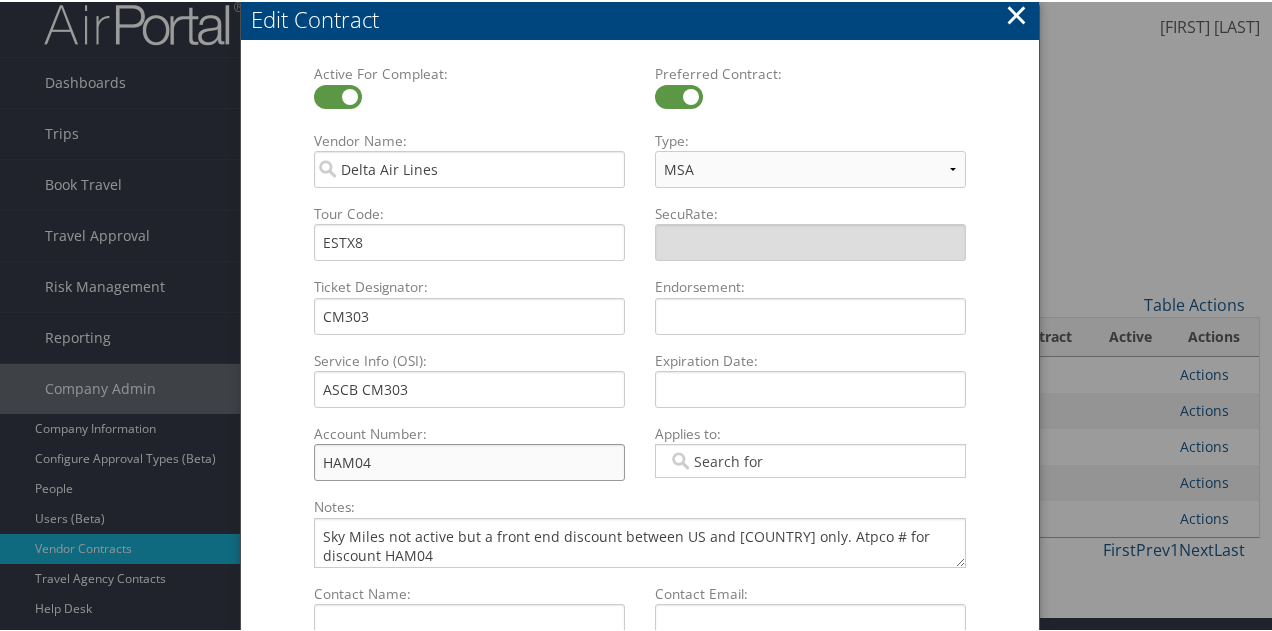 drag, startPoint x: 424, startPoint y: 475, endPoint x: 288, endPoint y: 471, distance: 136.0588 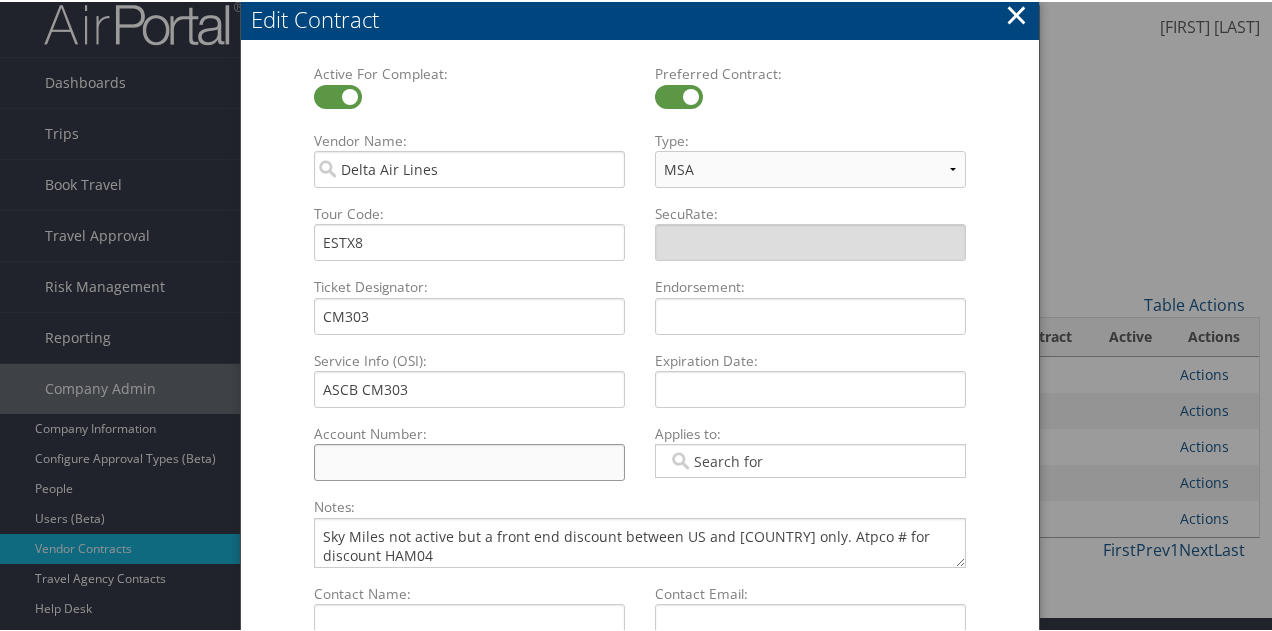 paste on "ESTX8" 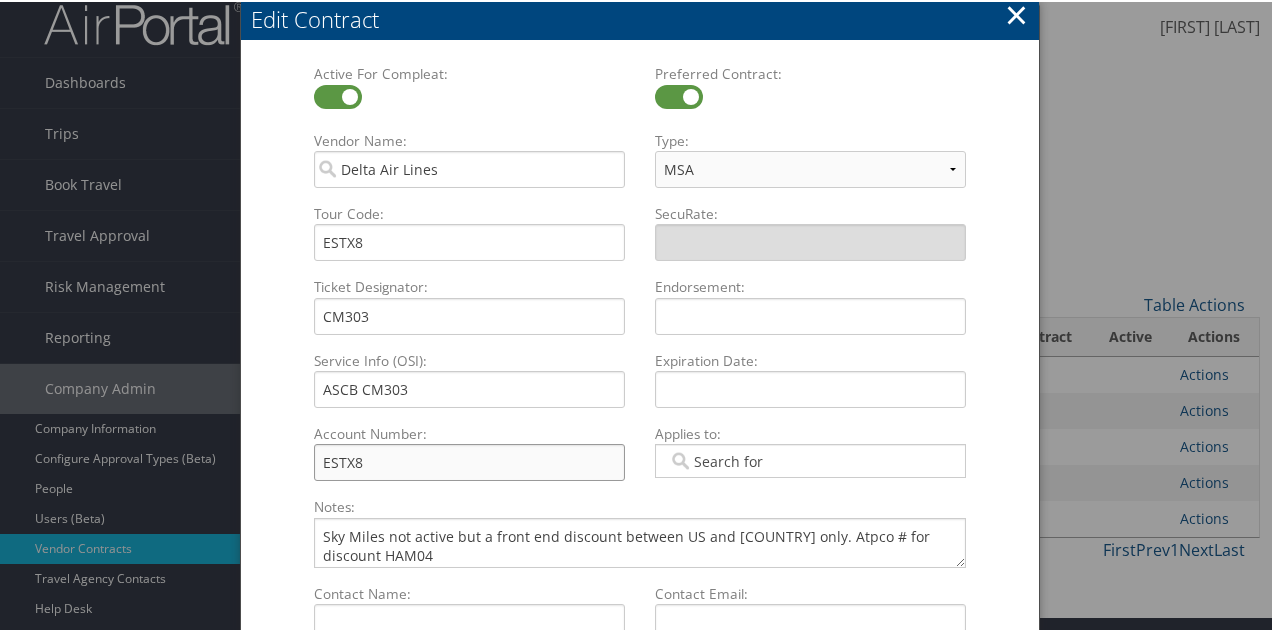 type on "ESTX8" 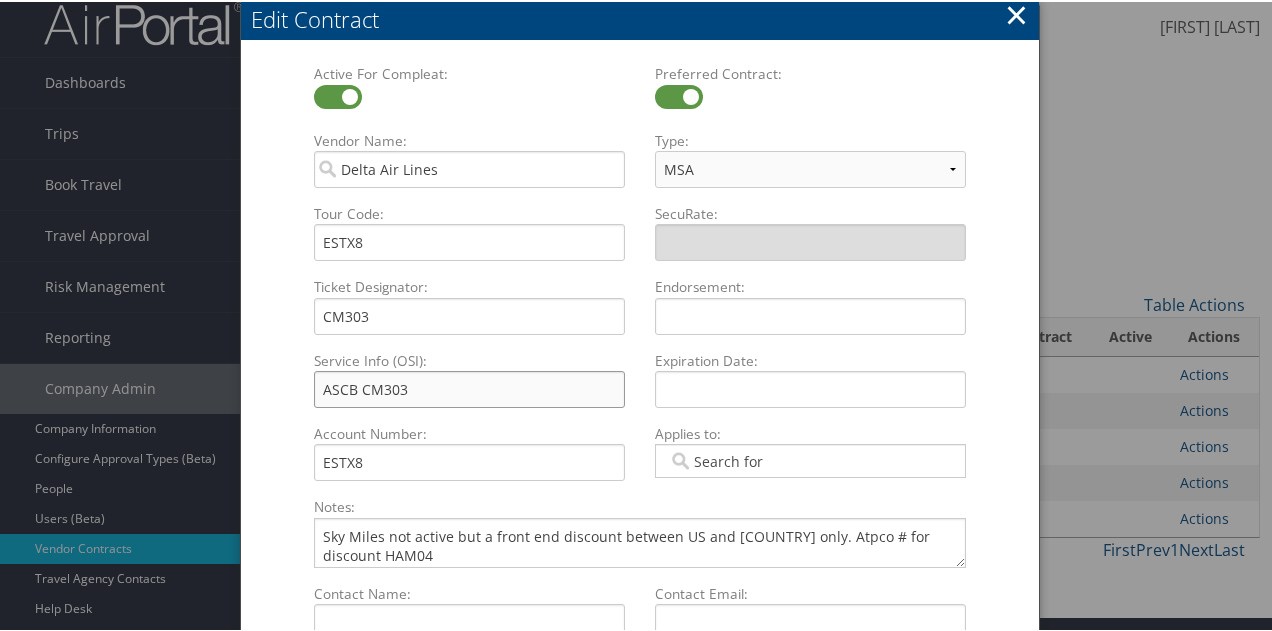 drag, startPoint x: 416, startPoint y: 382, endPoint x: 99, endPoint y: 366, distance: 317.40353 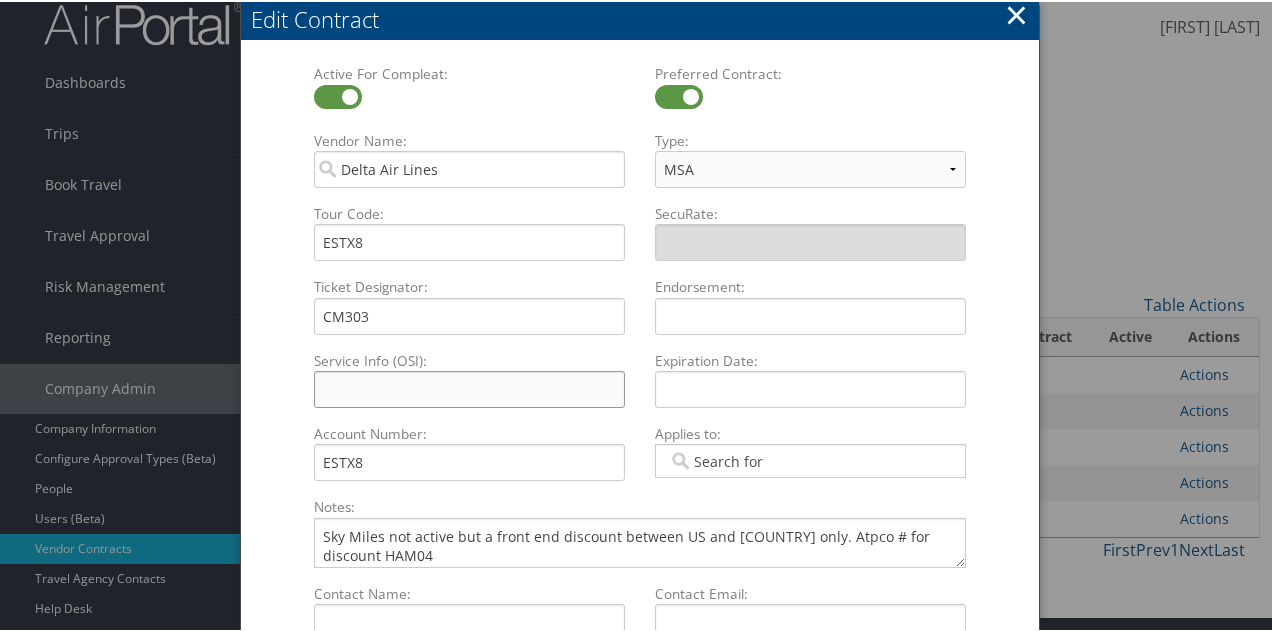 type 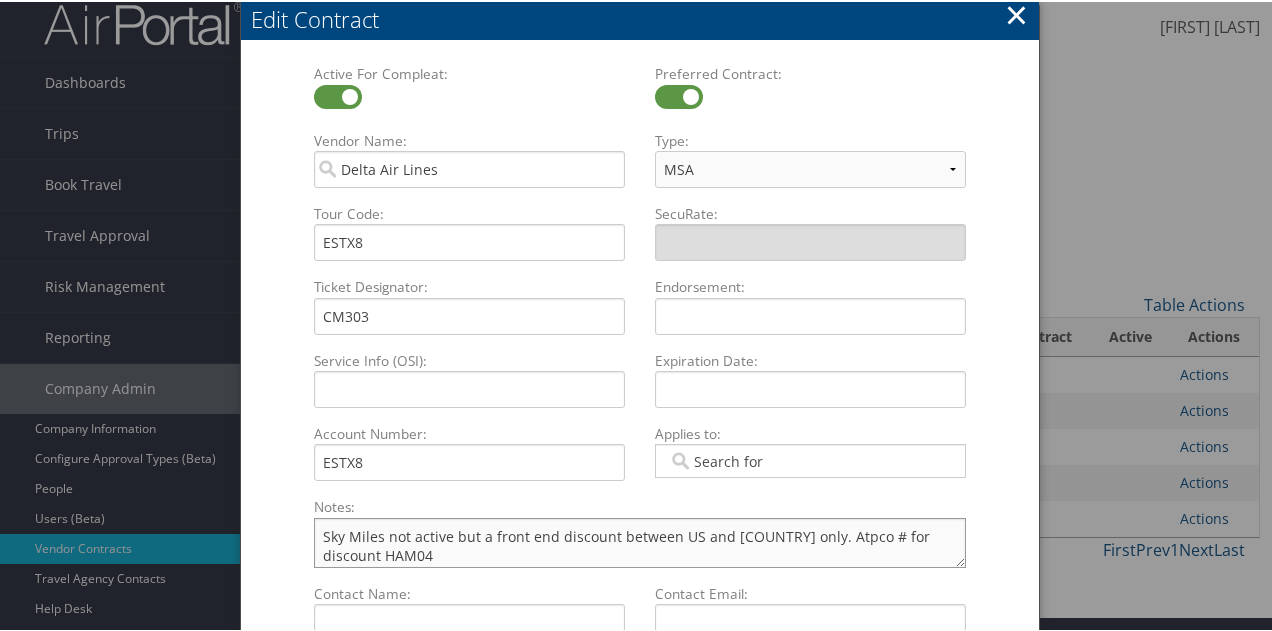 click on "Sky Miles not active but a front end discount between US and [COUNTRY] only. Atpco # for discount HAM04" at bounding box center [640, 541] 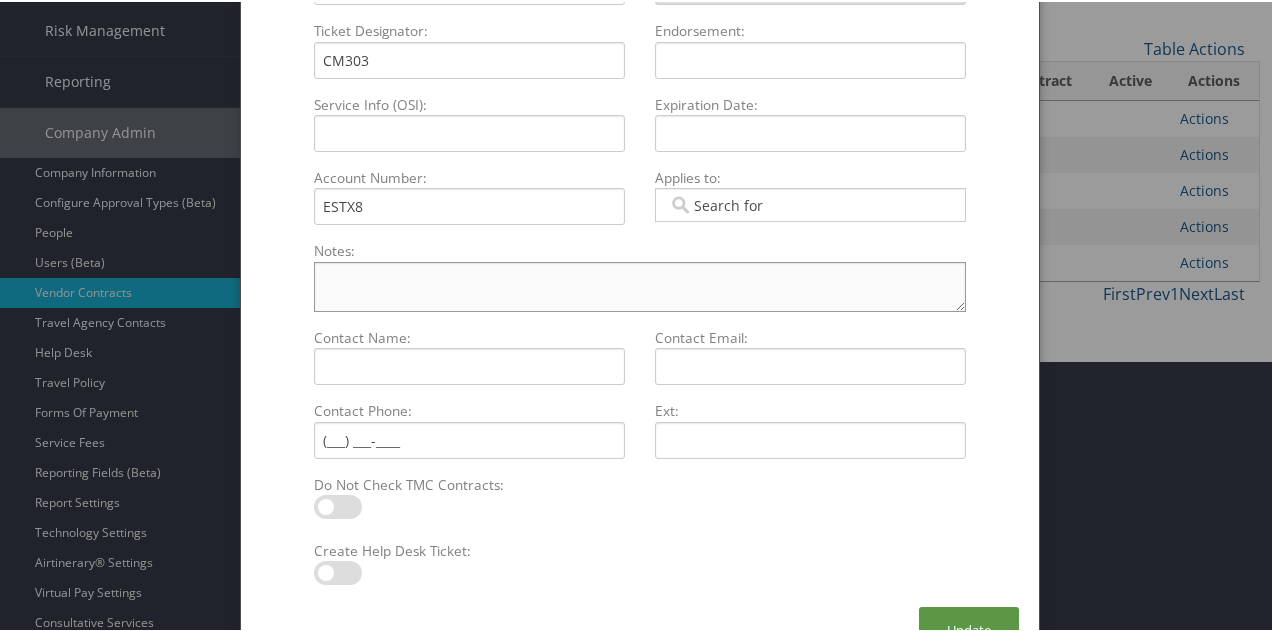 scroll, scrollTop: 300, scrollLeft: 0, axis: vertical 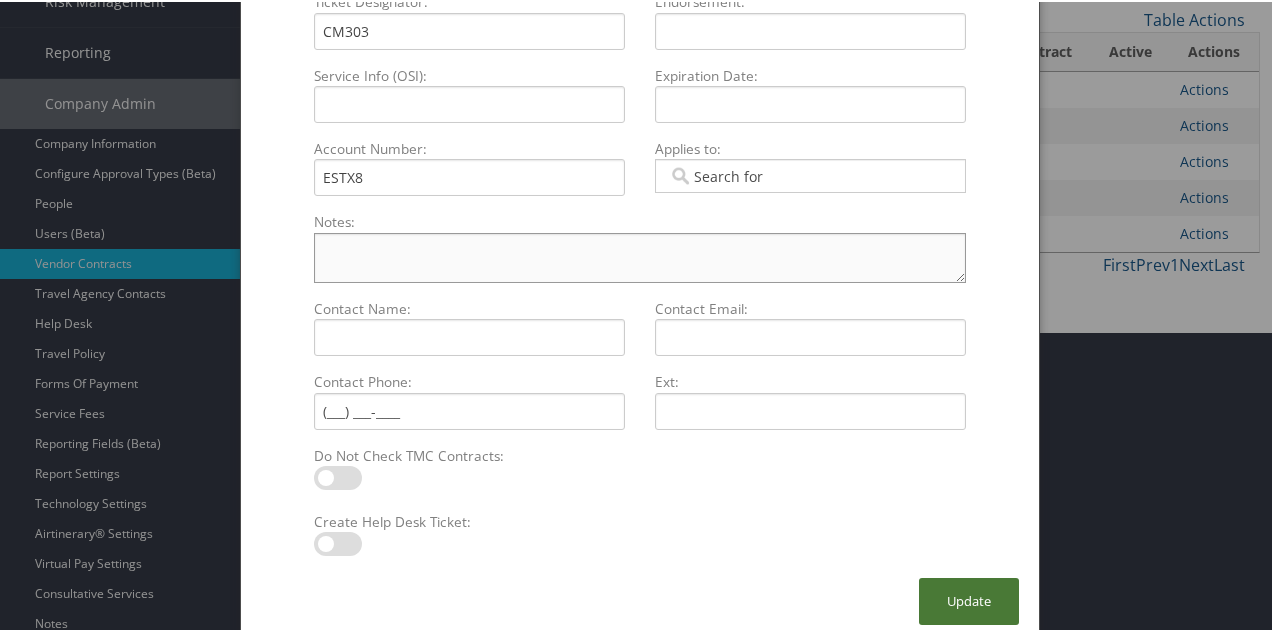 type 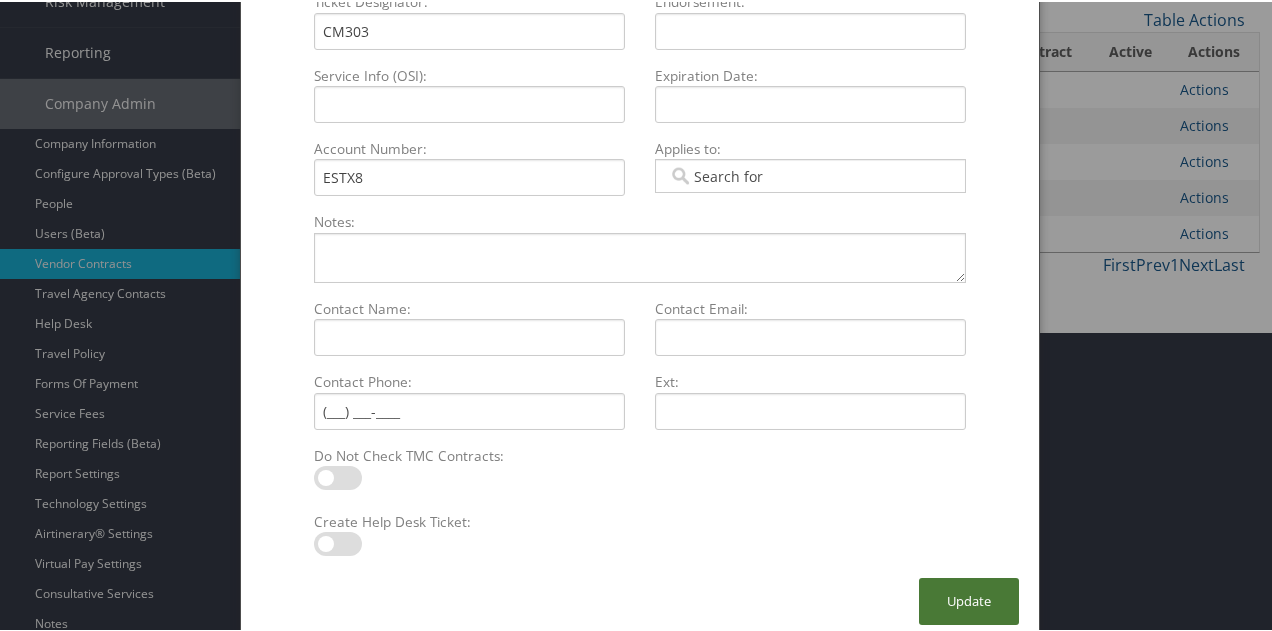 click on "Update" at bounding box center (969, 599) 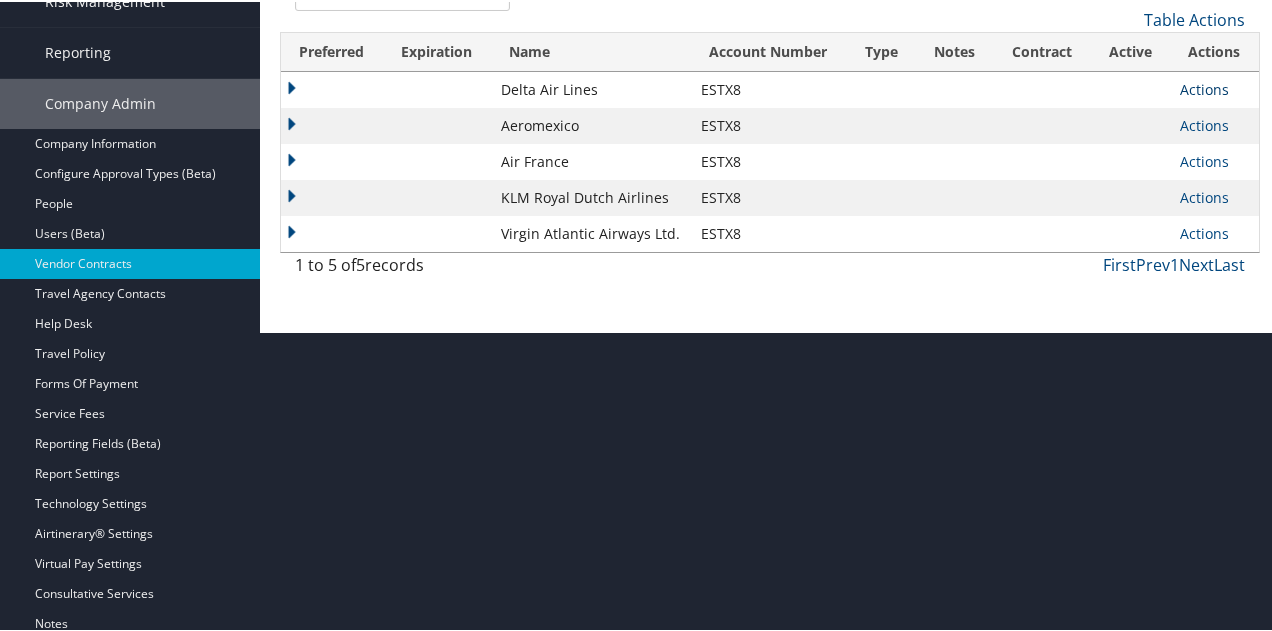 click on "Actions" at bounding box center [1204, 87] 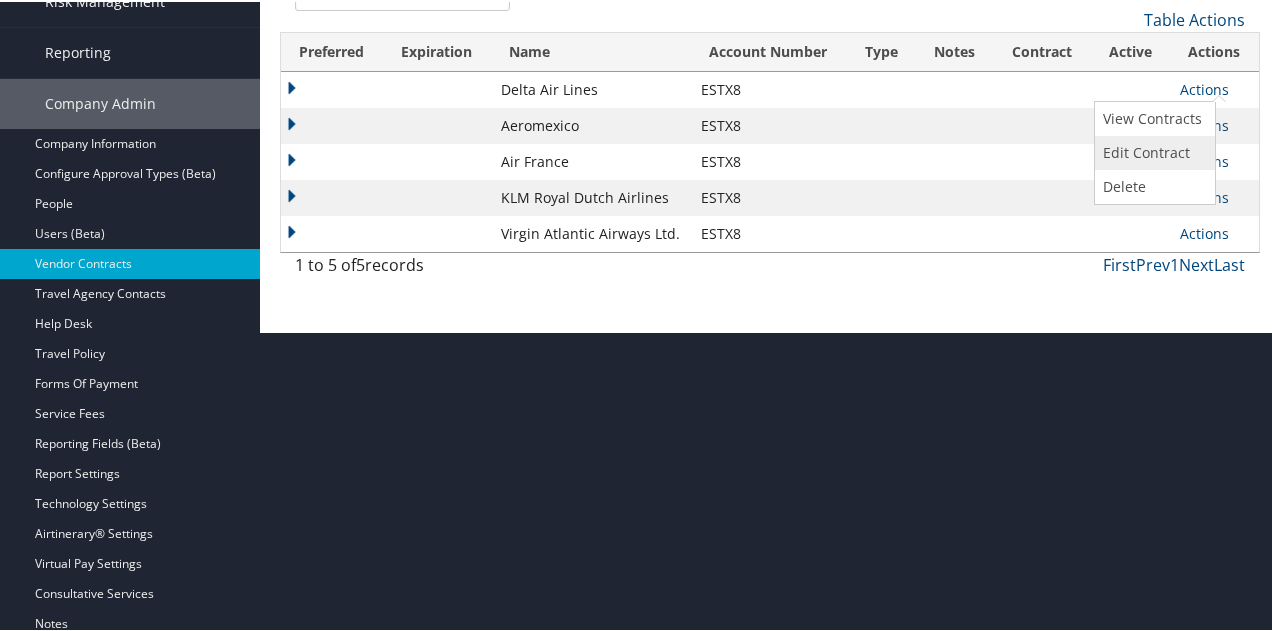click on "Edit Contract" at bounding box center (1152, 151) 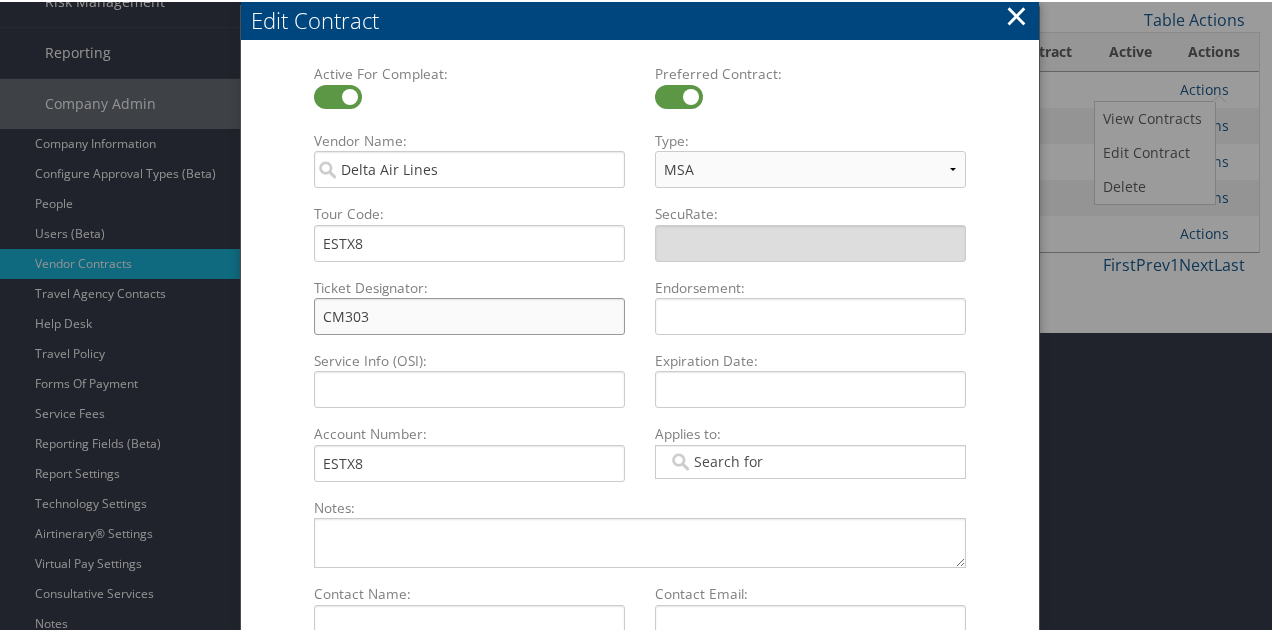 click on "CM303" at bounding box center (469, 314) 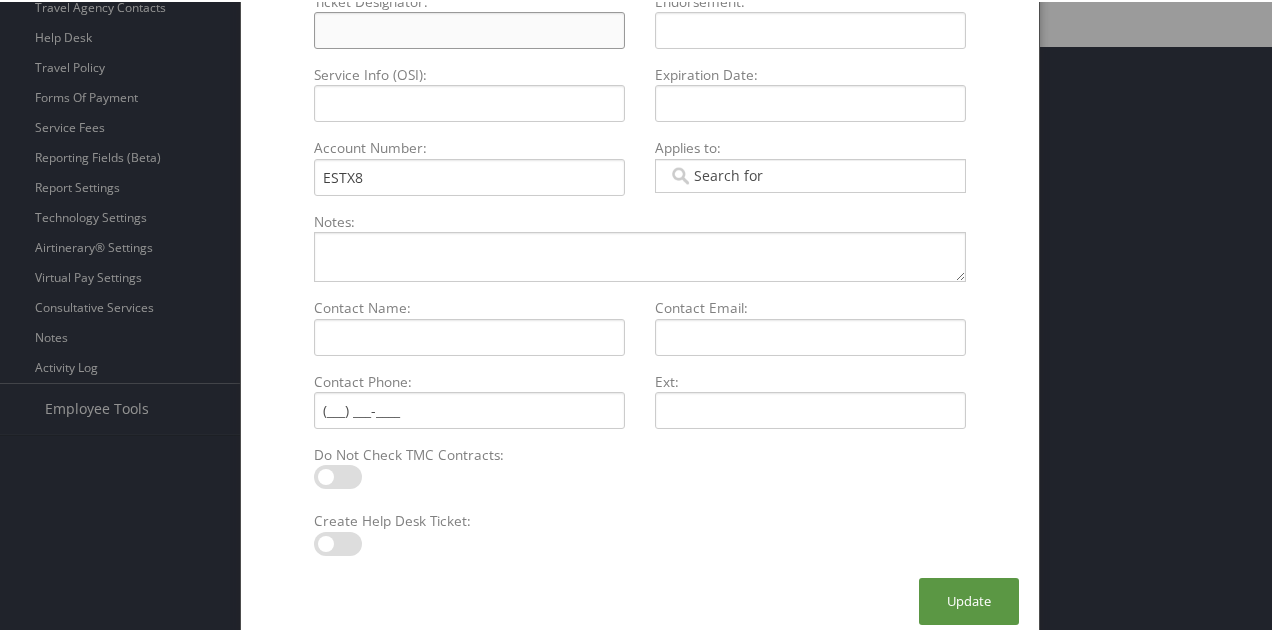 scroll, scrollTop: 598, scrollLeft: 0, axis: vertical 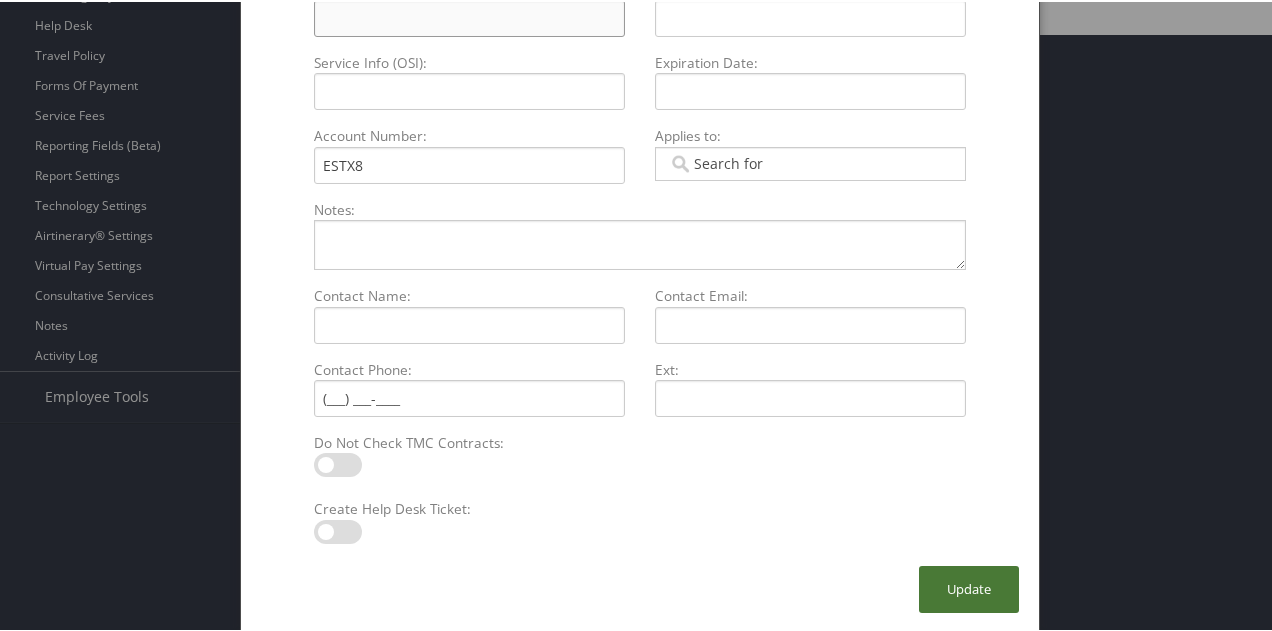 type 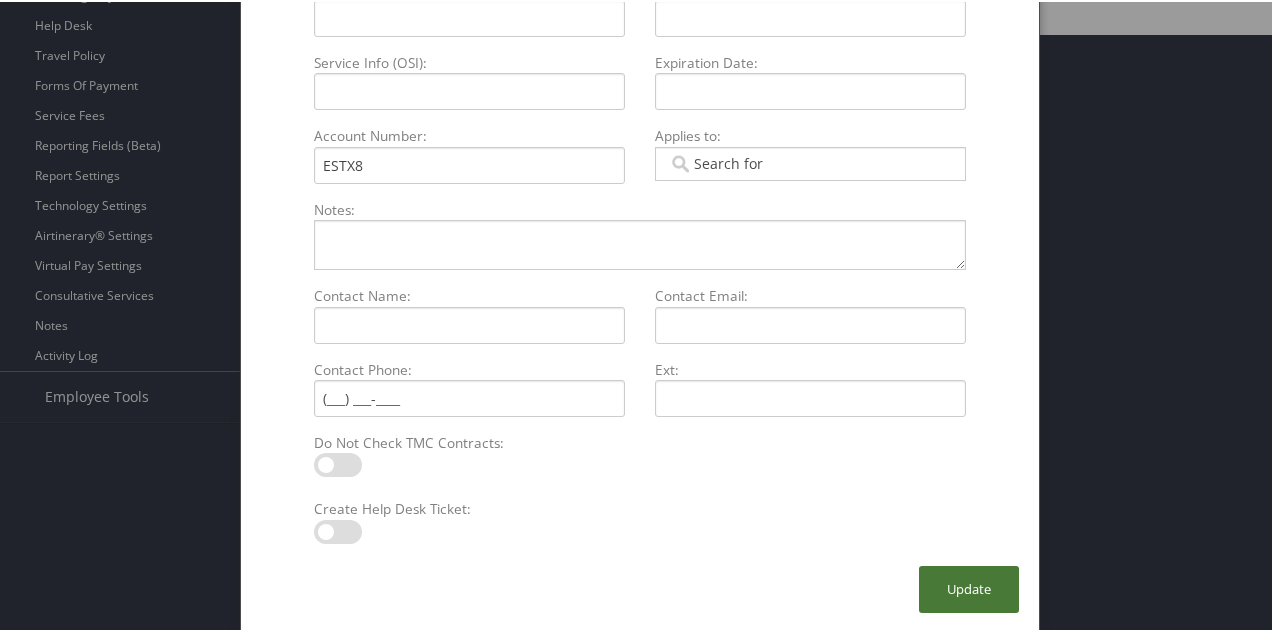 click on "Update" at bounding box center [969, 587] 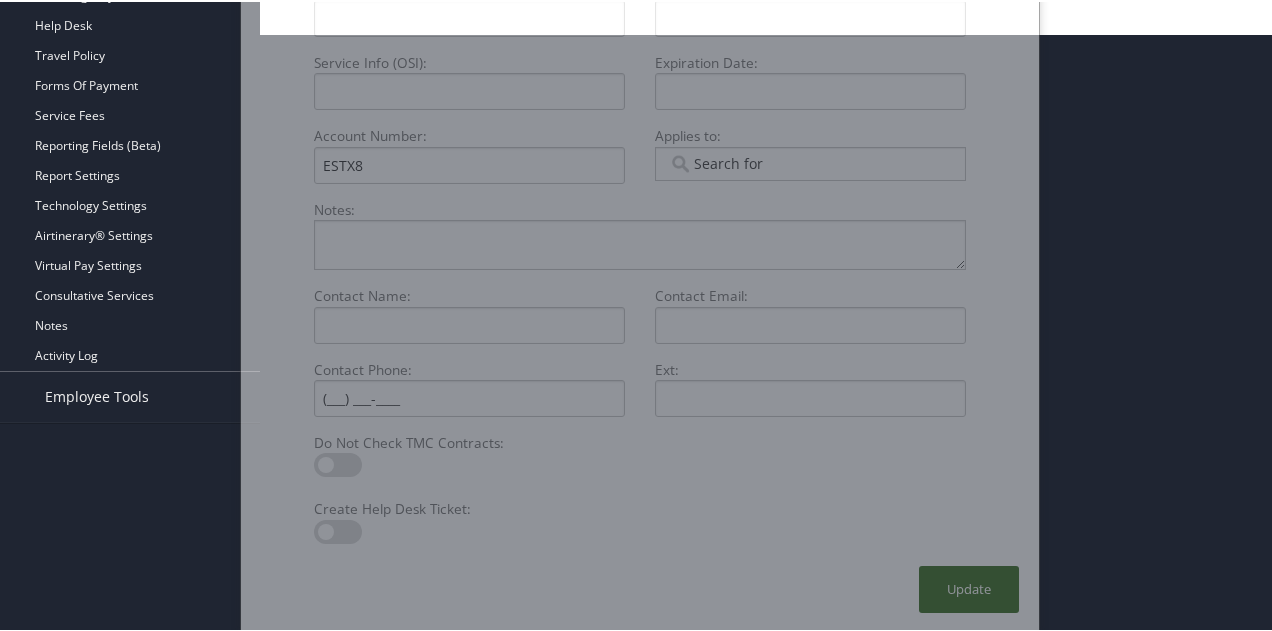 scroll, scrollTop: 384, scrollLeft: 0, axis: vertical 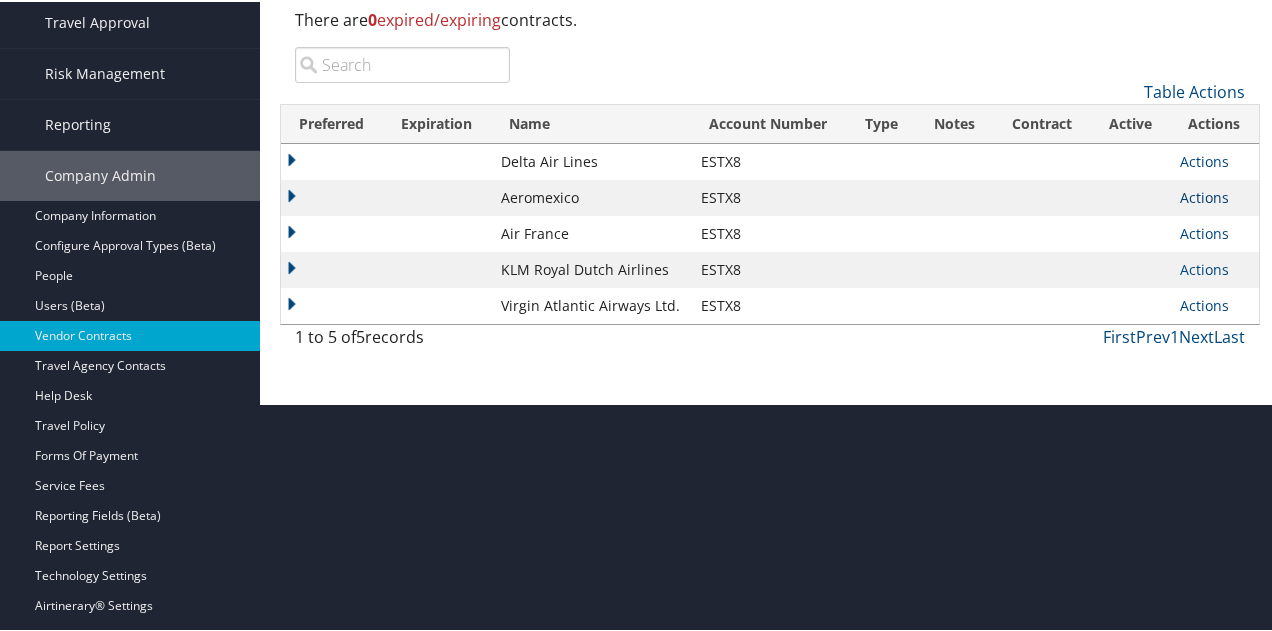click on "Actions" at bounding box center [1204, 195] 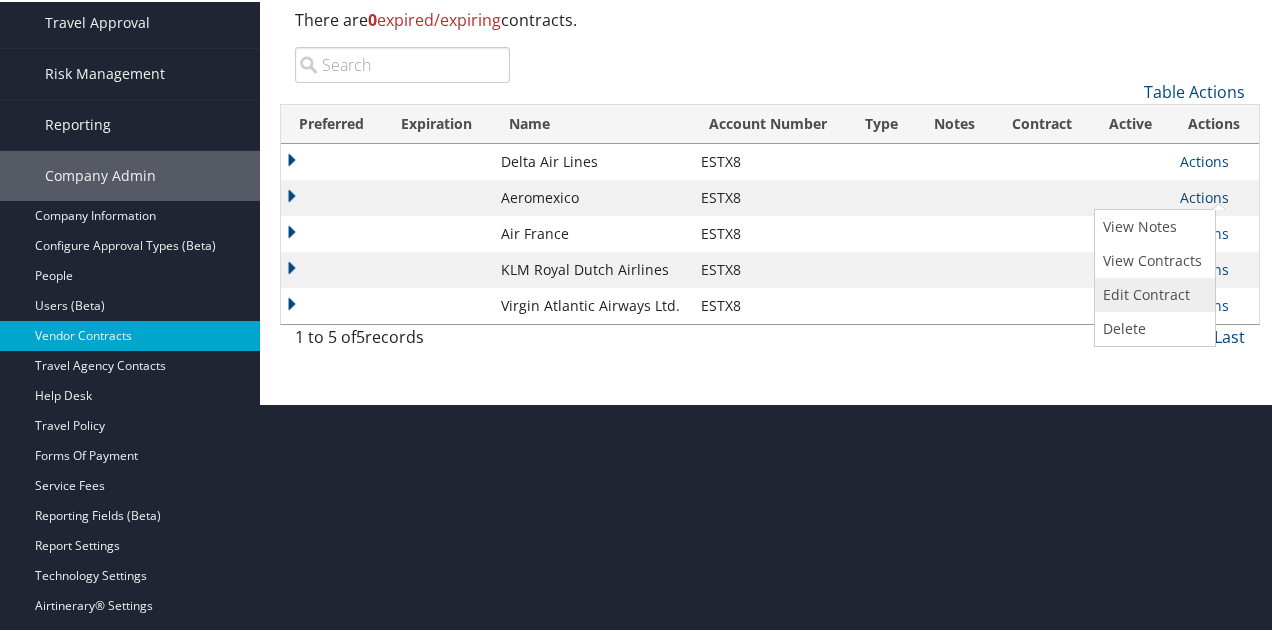 click on "Edit Contract" at bounding box center [1152, 293] 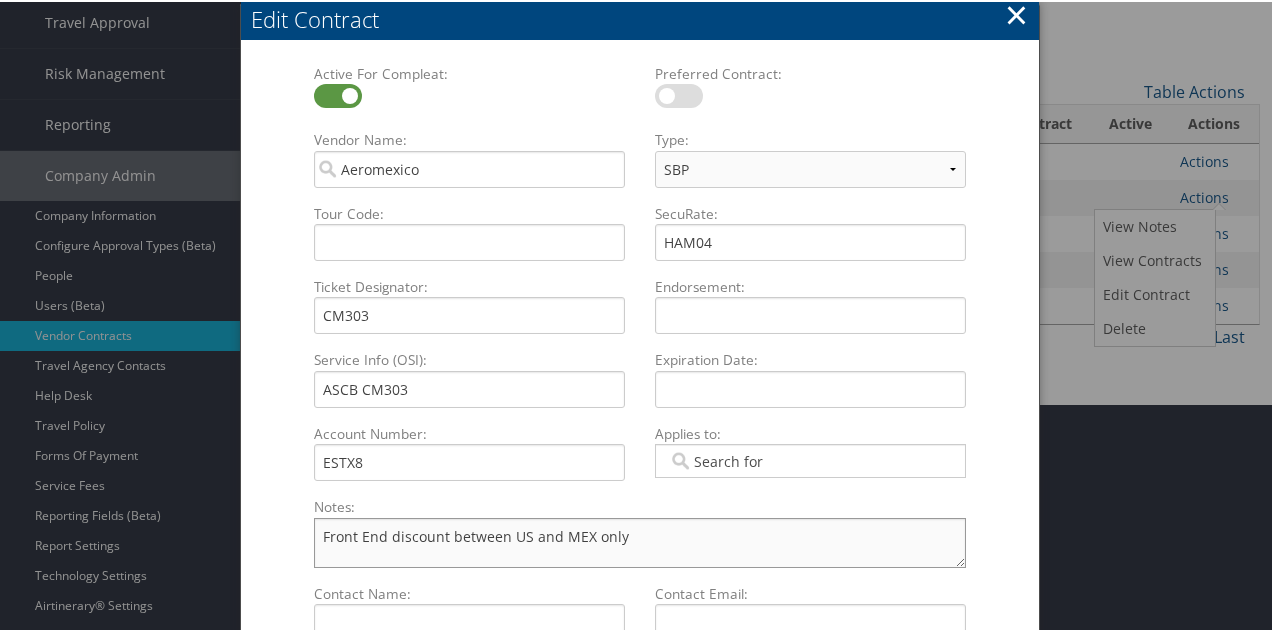 click on "Front End discount between US and MEX only" at bounding box center (640, 541) 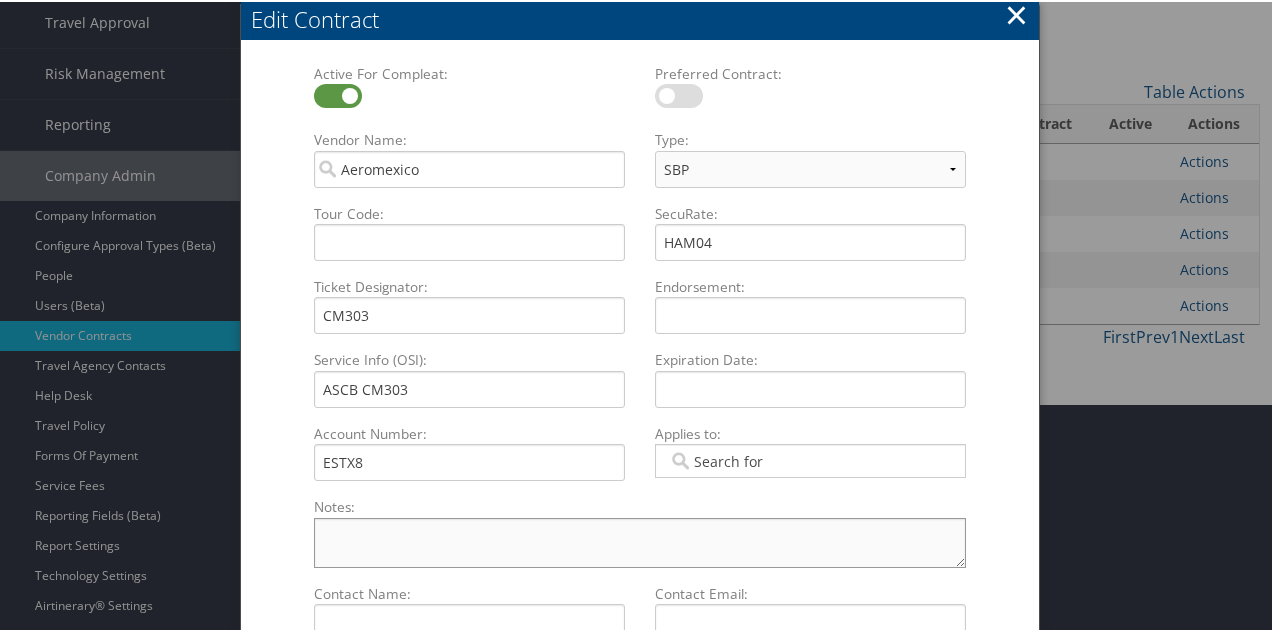 type 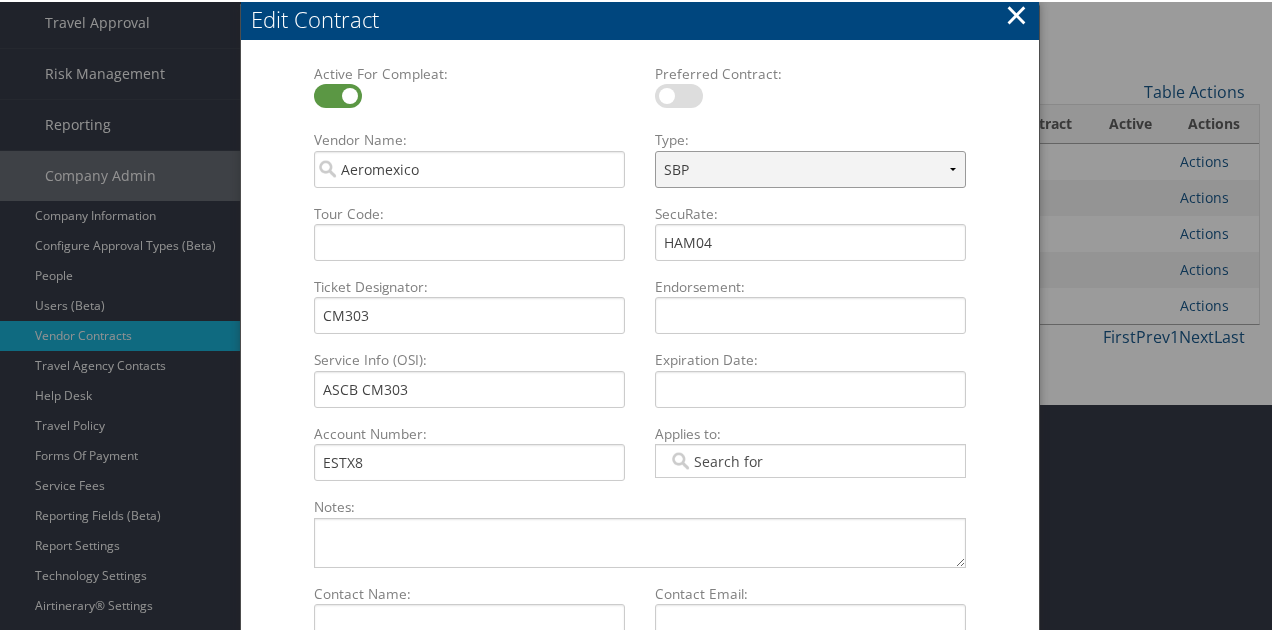 click on "Select Type... SBP CVA" at bounding box center (810, 167) 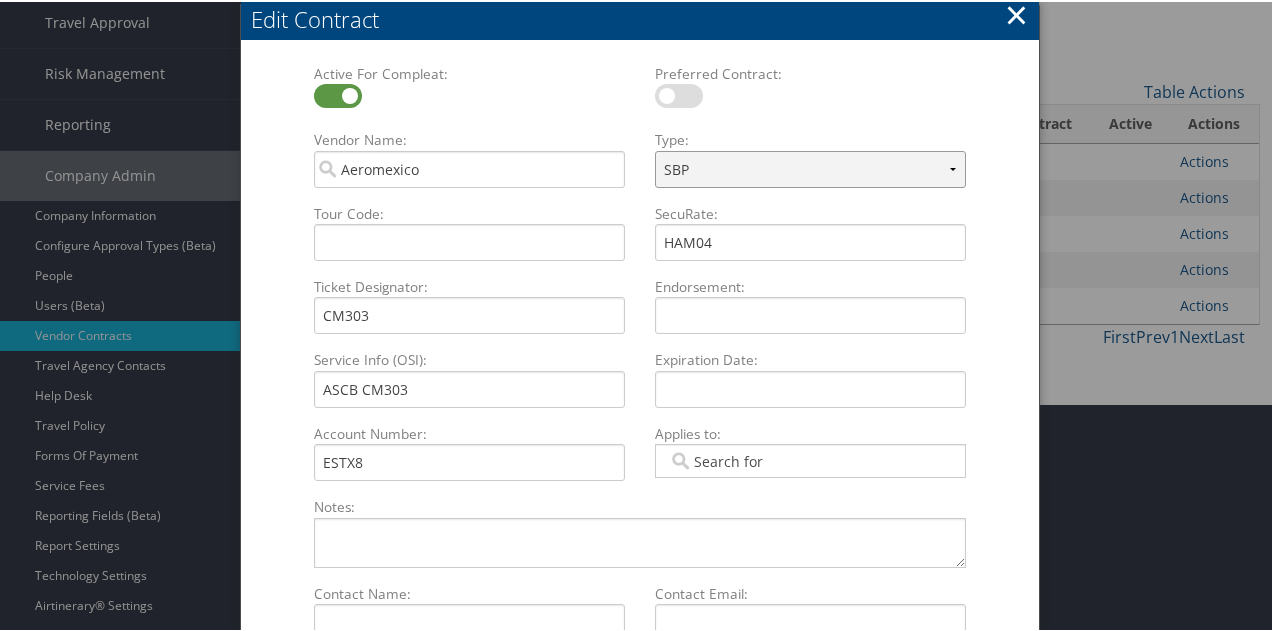 select on "[object Object]" 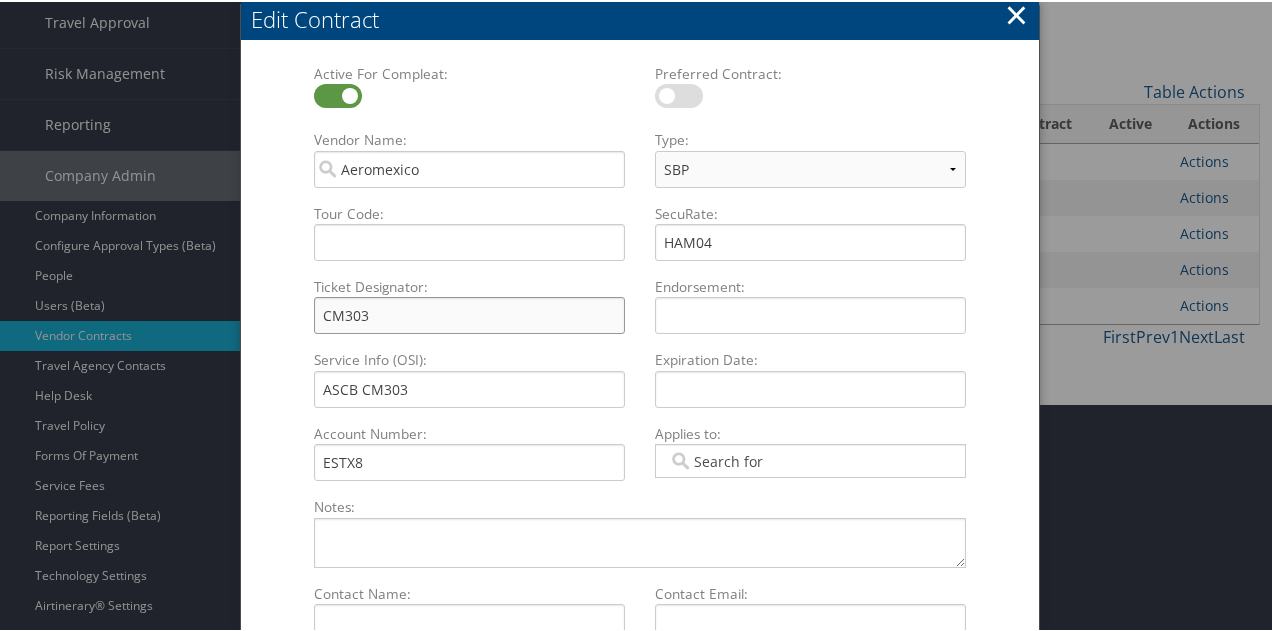 click on "CM303" at bounding box center [469, 313] 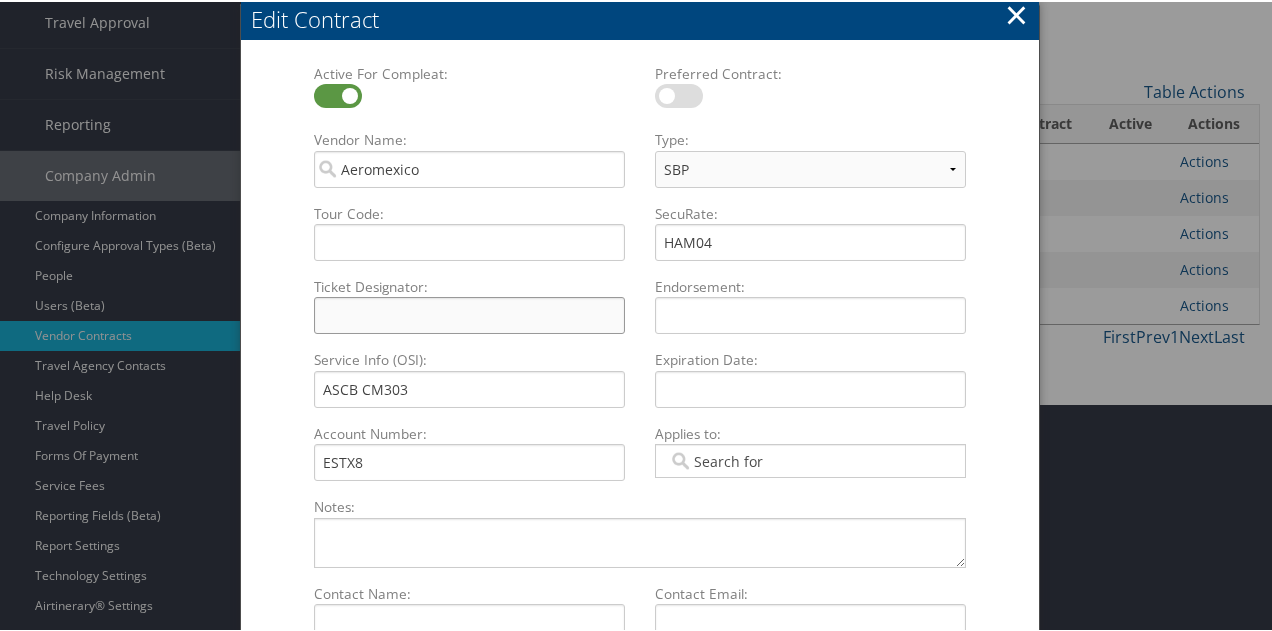 type 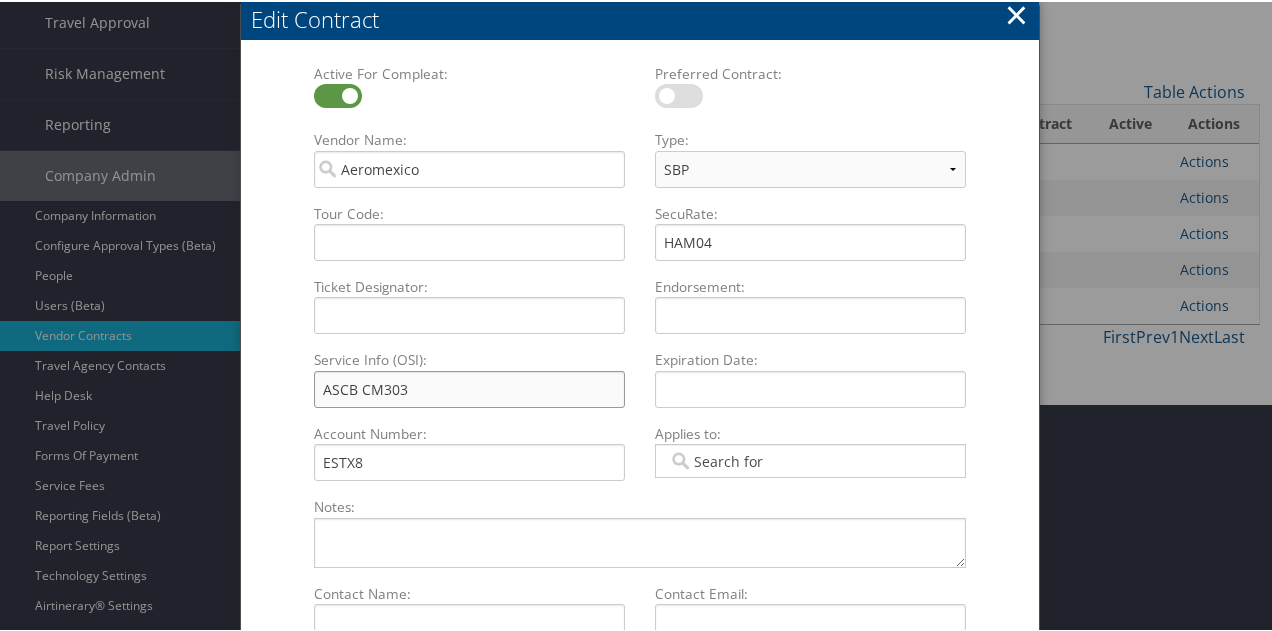 click on "ASCB CM303" at bounding box center [469, 387] 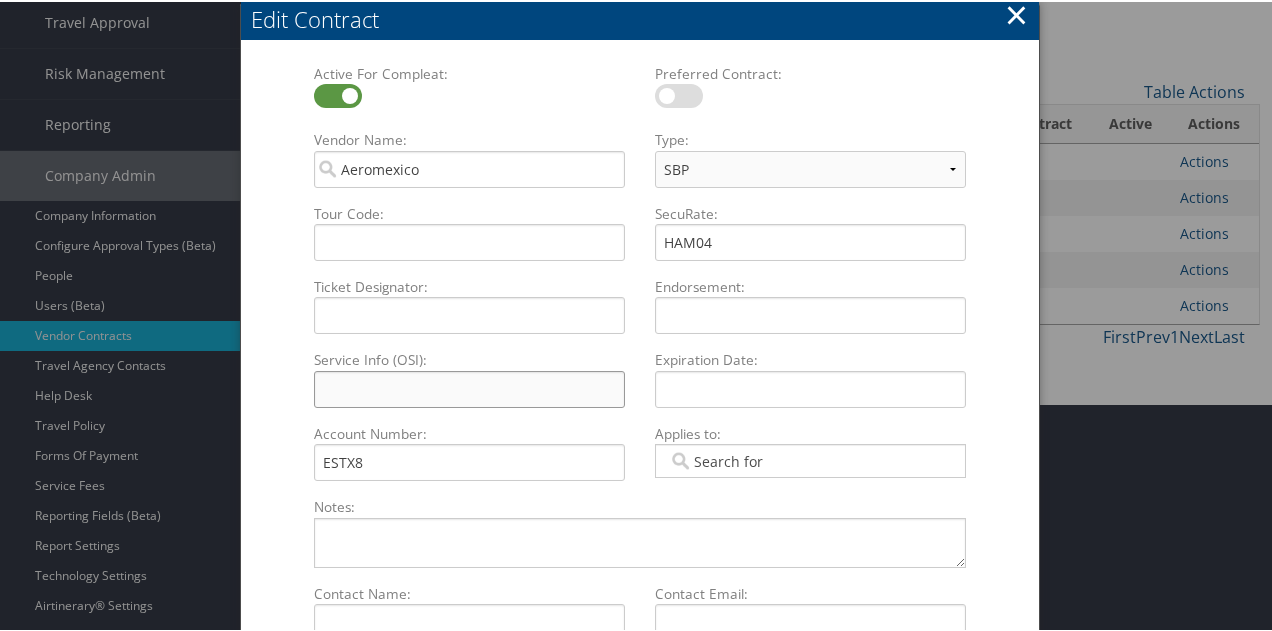 type 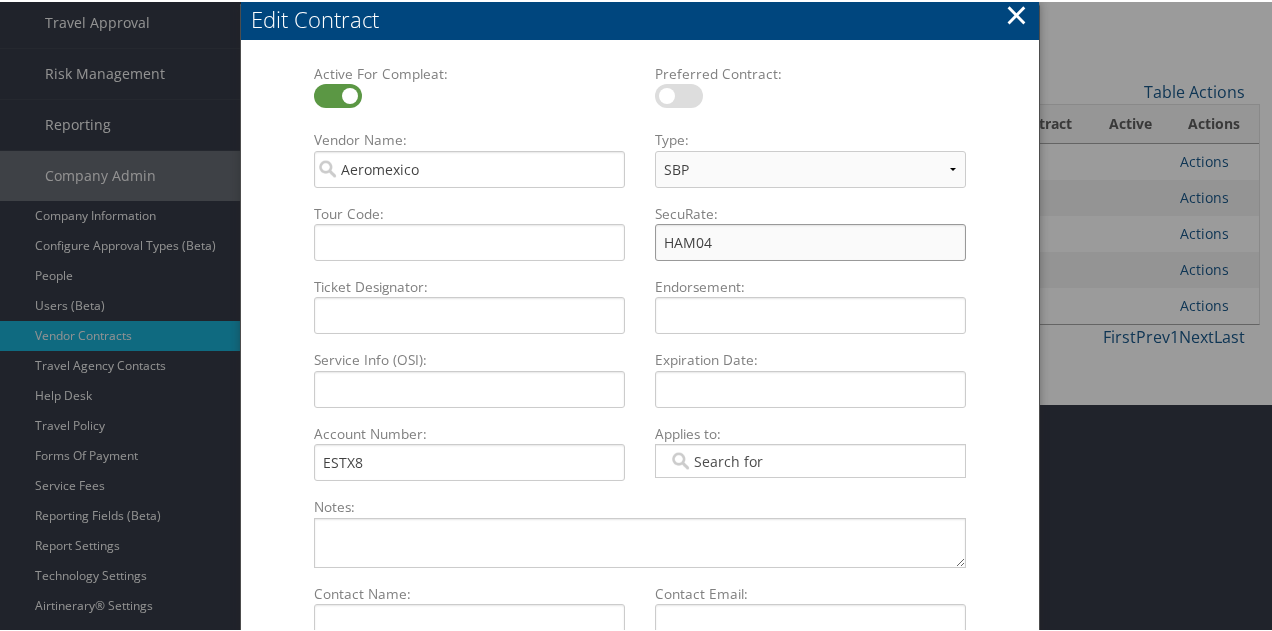 click on "HAM04" at bounding box center (810, 240) 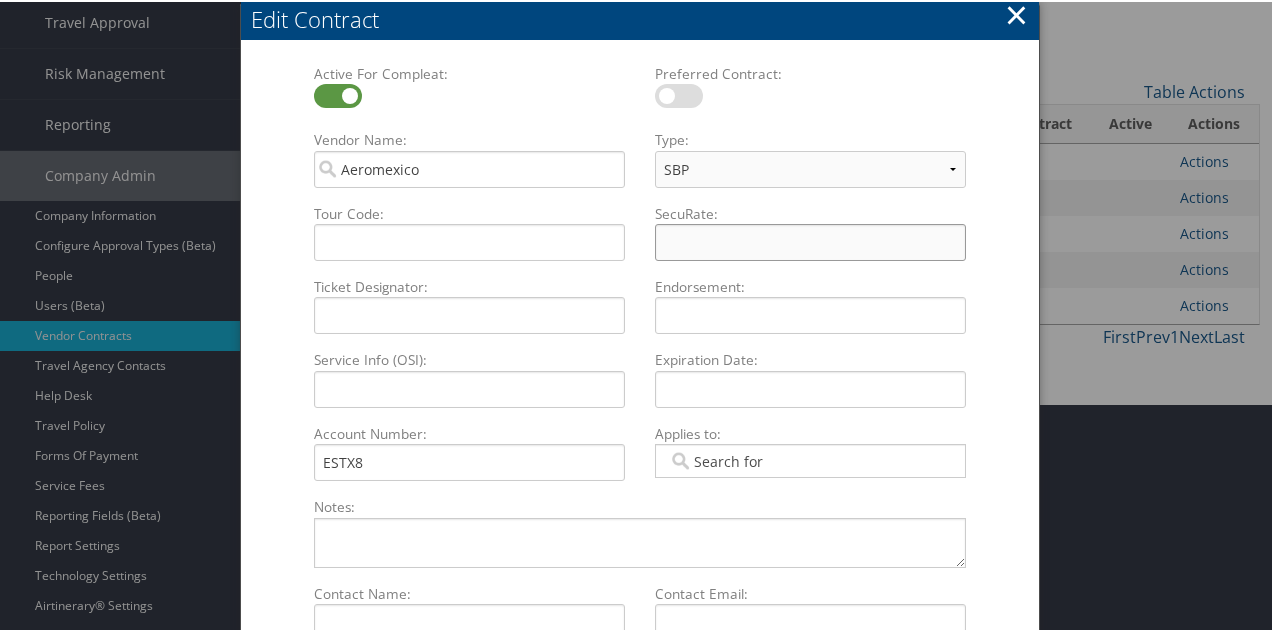 type 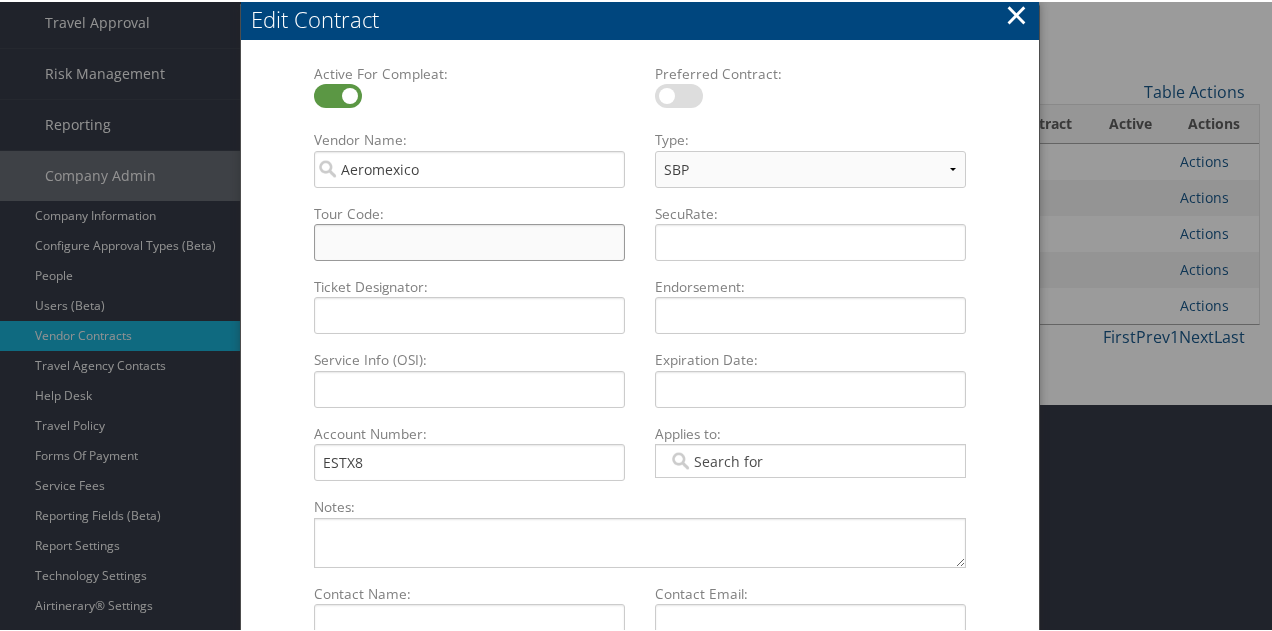 click on "Tour Code:      Multiple values The selected items contain different values for this input. To edit and set all items for this input to the same value, click or tap here, otherwise they will retain their individual values. Undo changes" at bounding box center (469, 240) 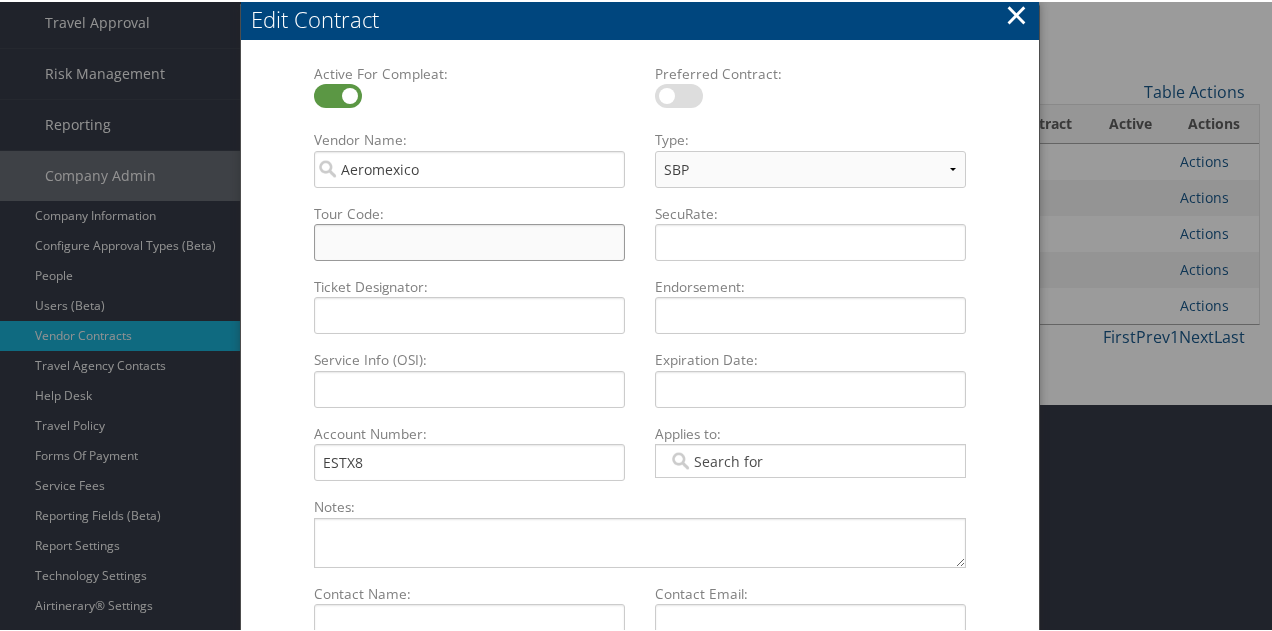 type on "ESTX8" 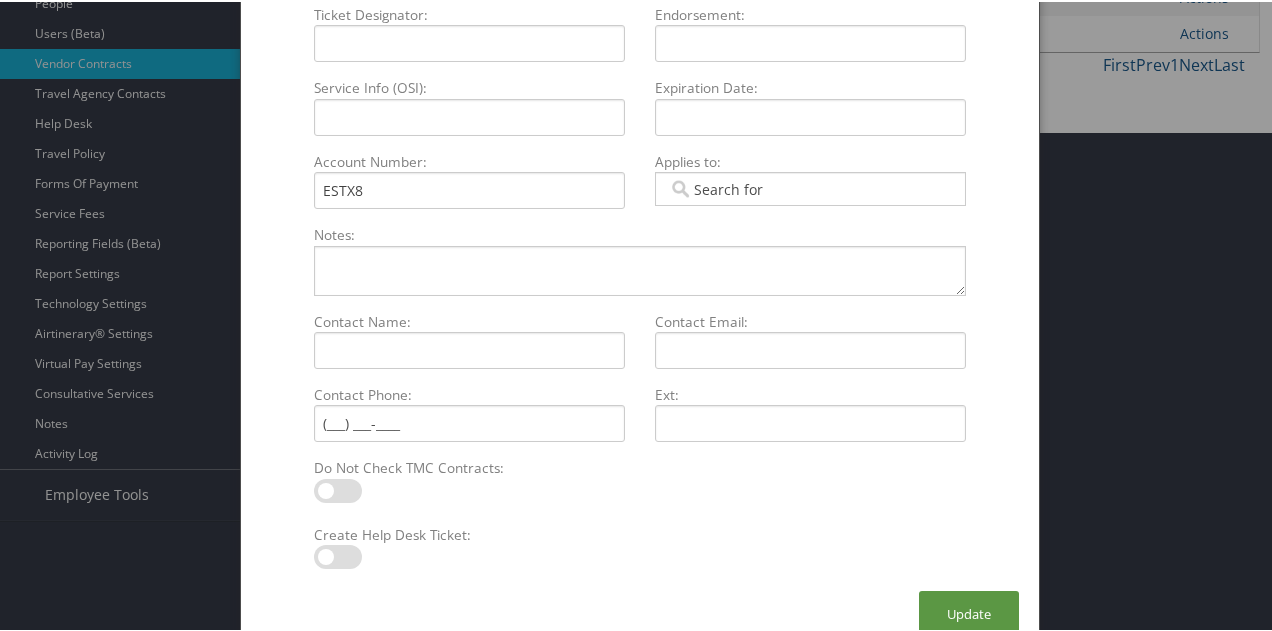 scroll, scrollTop: 525, scrollLeft: 0, axis: vertical 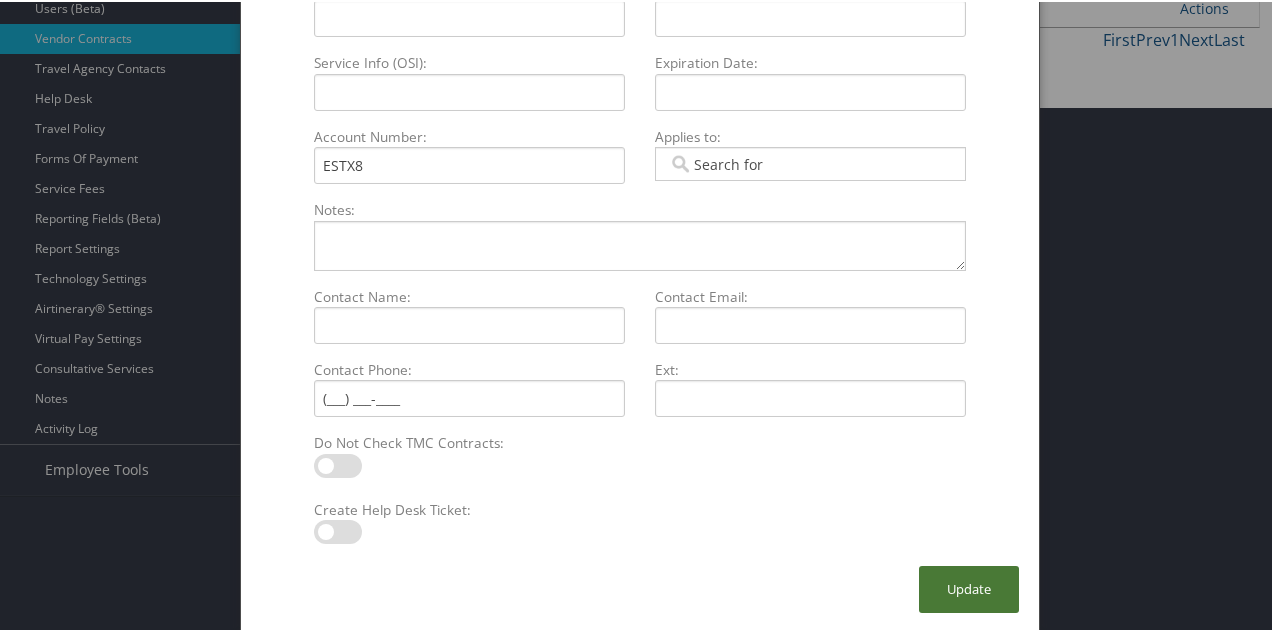 click on "Update" at bounding box center [969, 587] 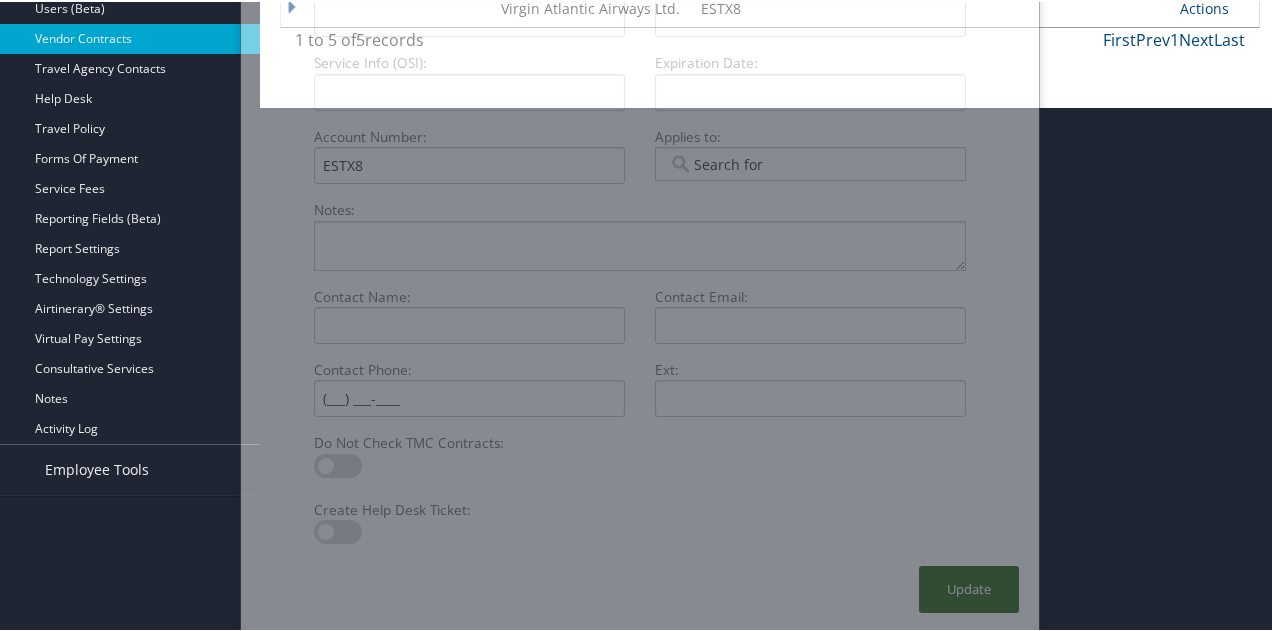 scroll, scrollTop: 384, scrollLeft: 0, axis: vertical 